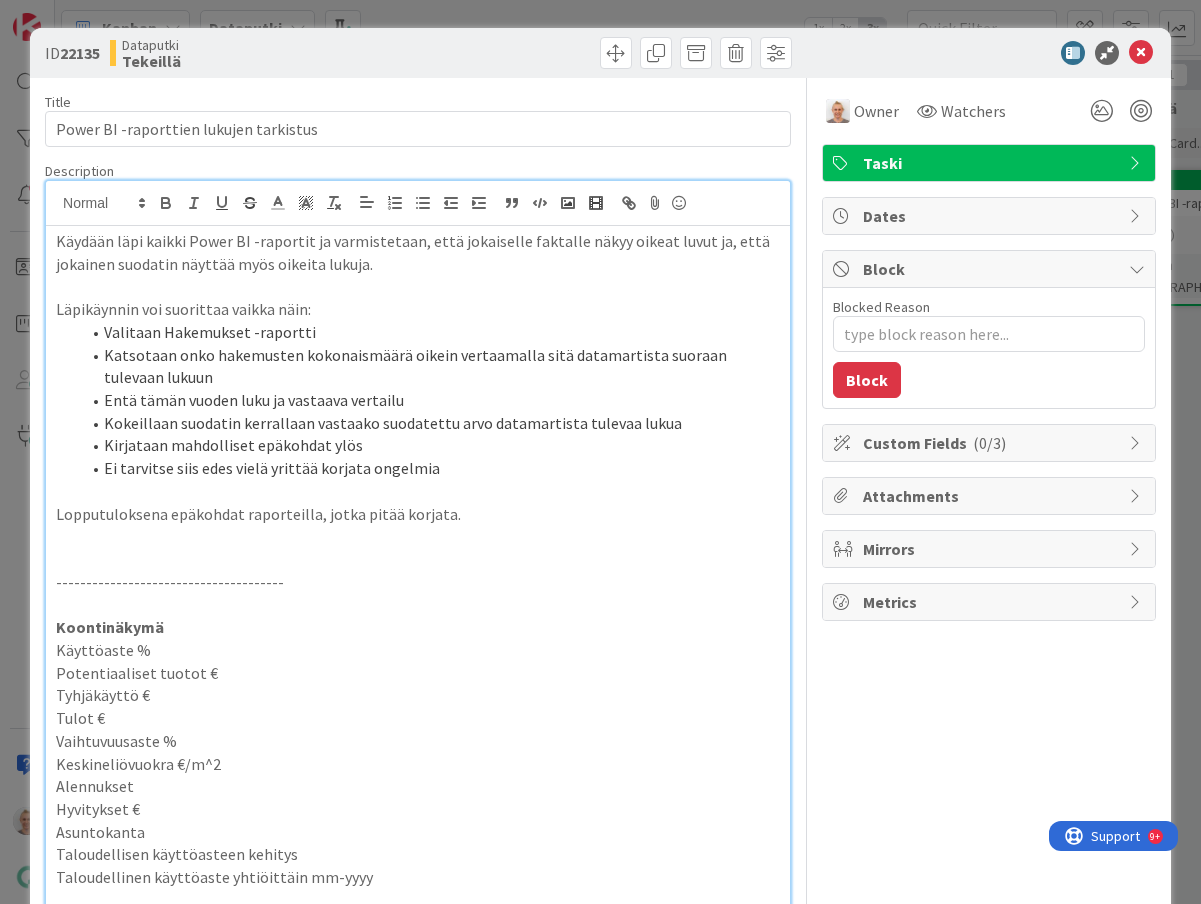scroll, scrollTop: 0, scrollLeft: 0, axis: both 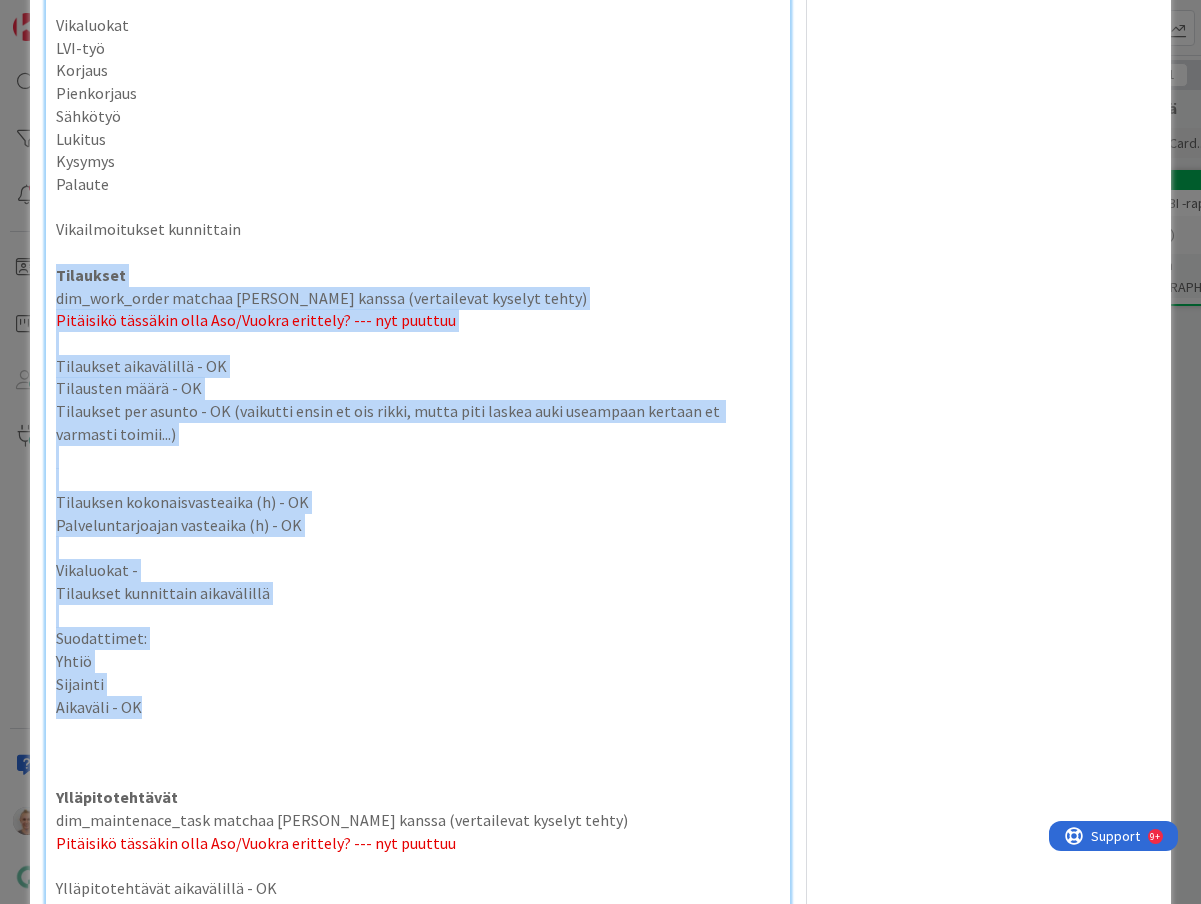 click on "Yhtiö" at bounding box center [418, 661] 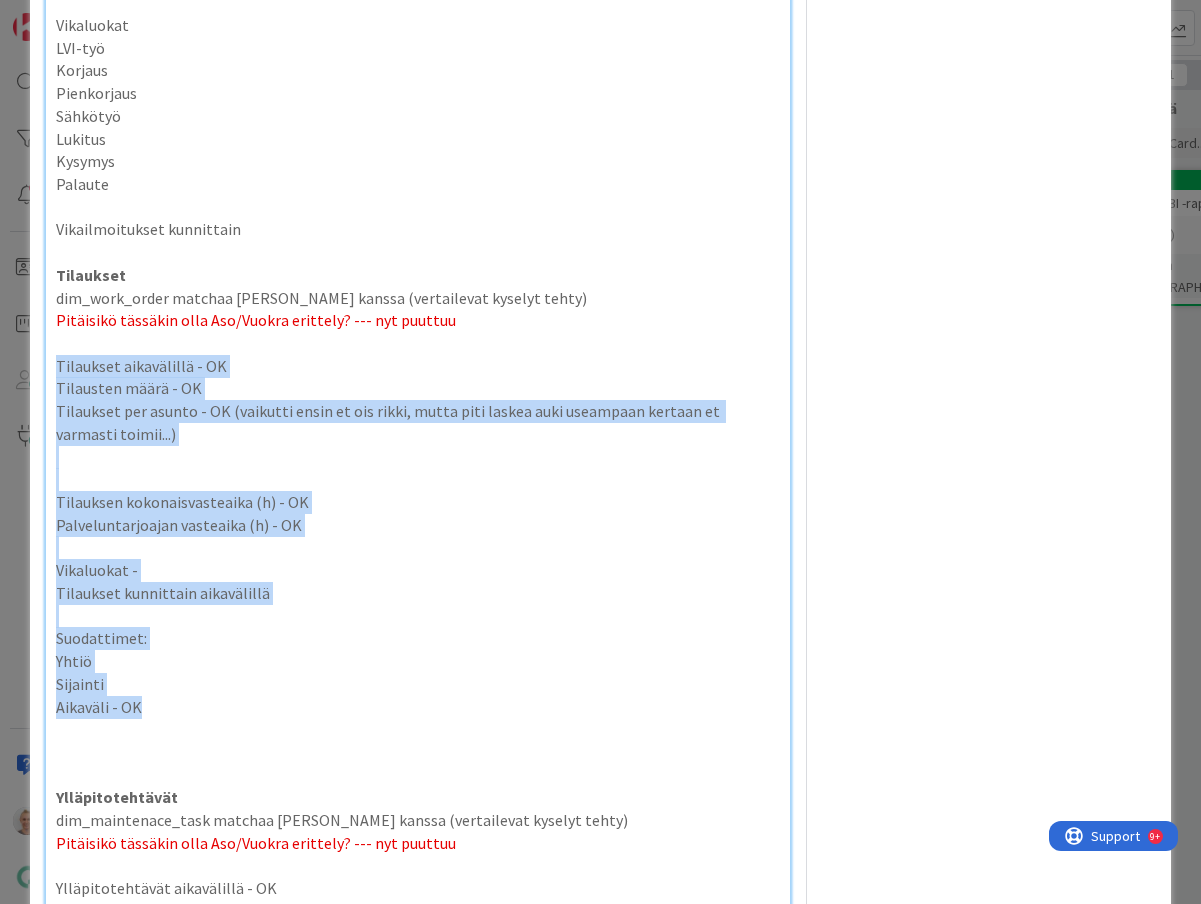 drag, startPoint x: 167, startPoint y: 709, endPoint x: 52, endPoint y: 361, distance: 366.50922 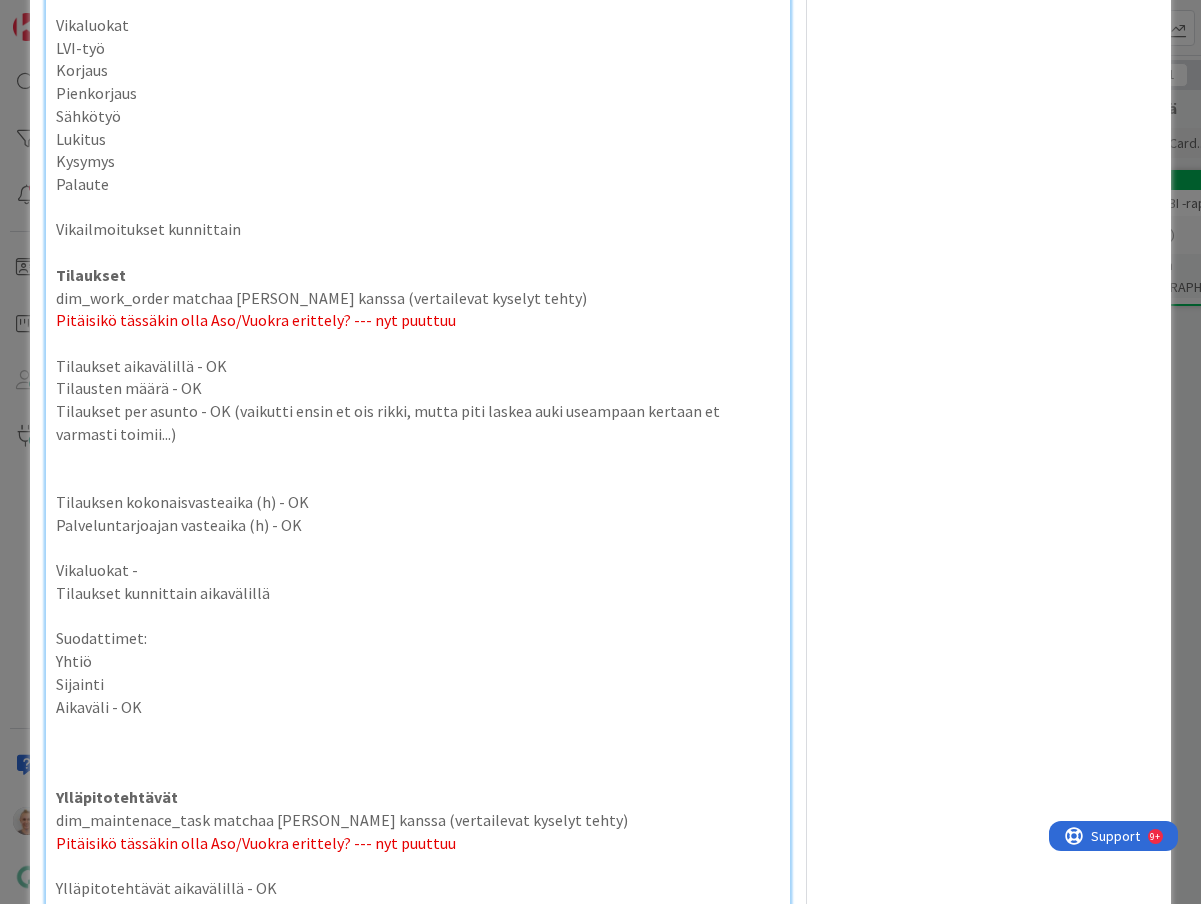 scroll, scrollTop: 5799, scrollLeft: 0, axis: vertical 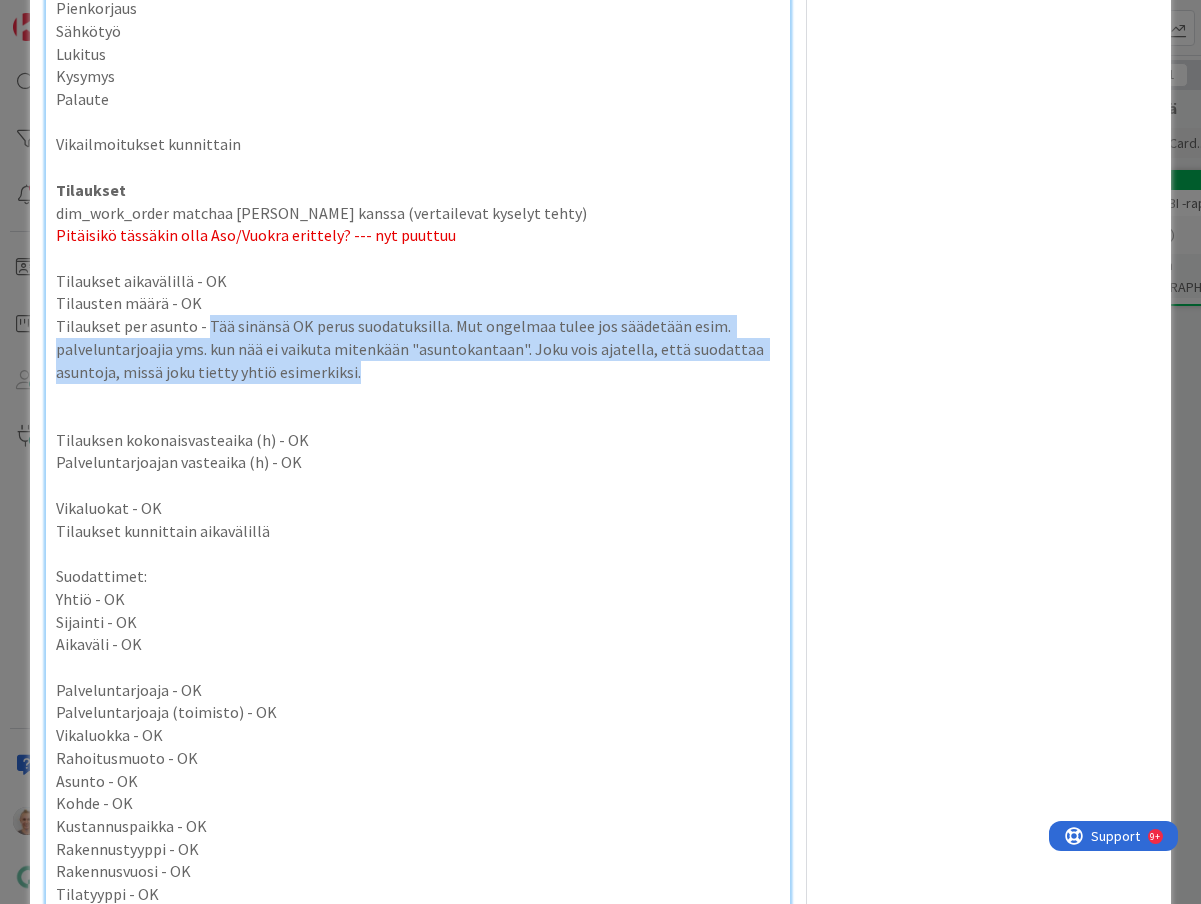 drag, startPoint x: 383, startPoint y: 375, endPoint x: 203, endPoint y: 332, distance: 185.06485 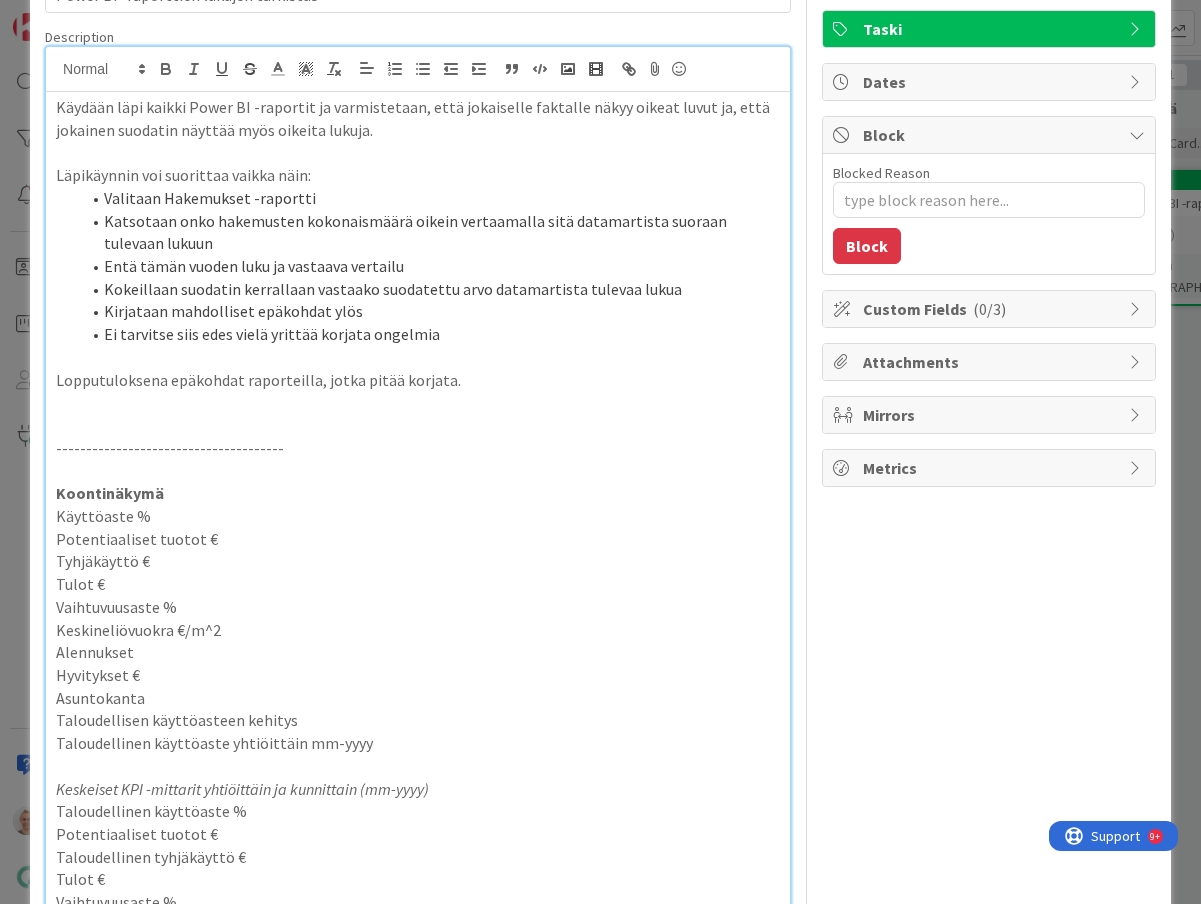 scroll, scrollTop: 0, scrollLeft: 0, axis: both 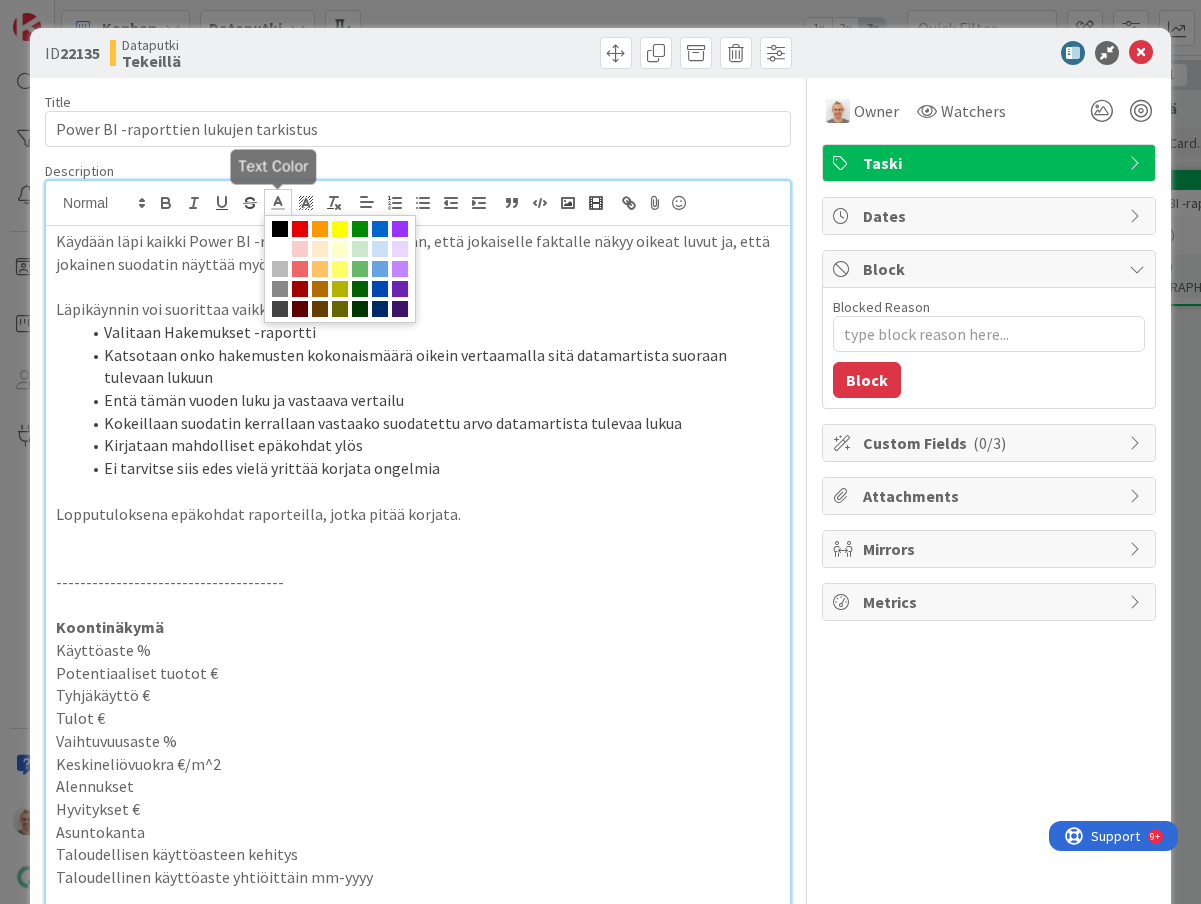 click 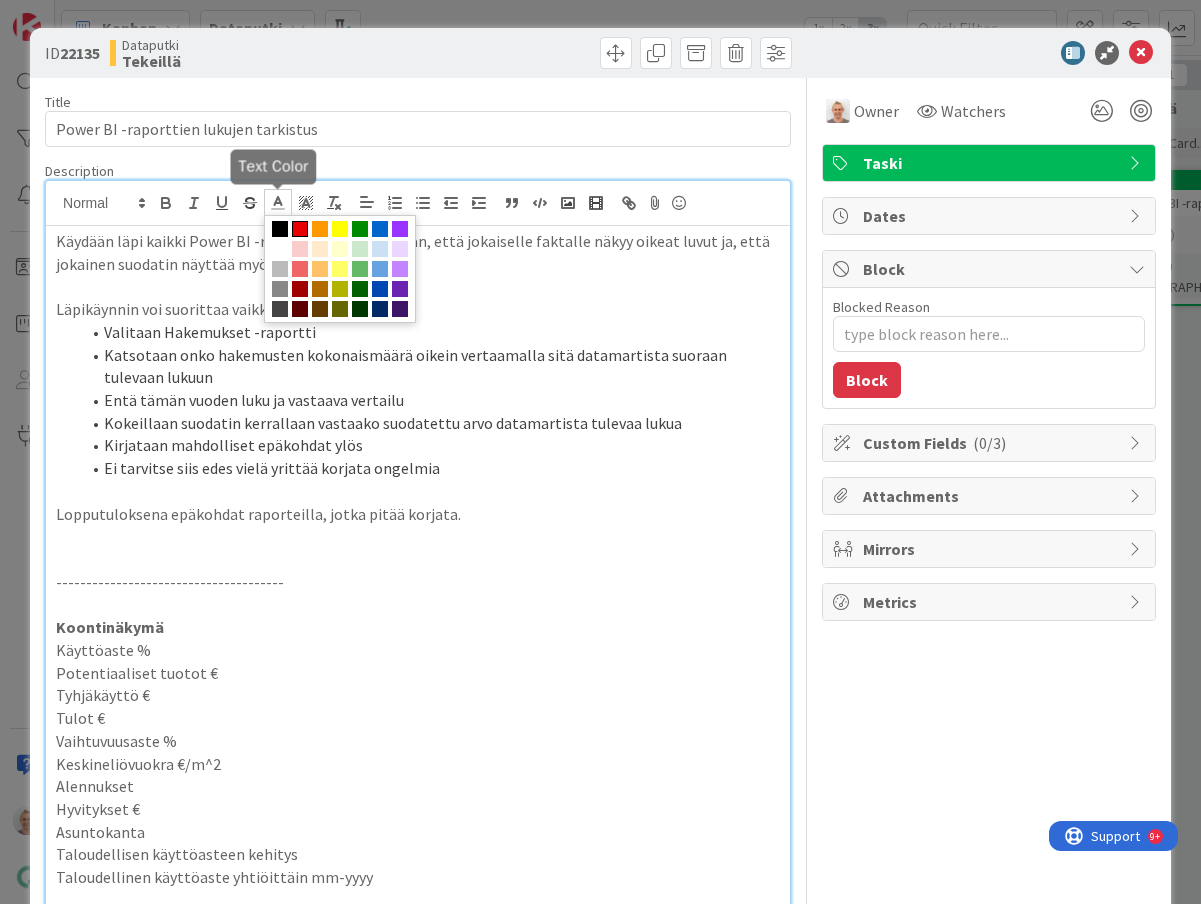 click at bounding box center [300, 229] 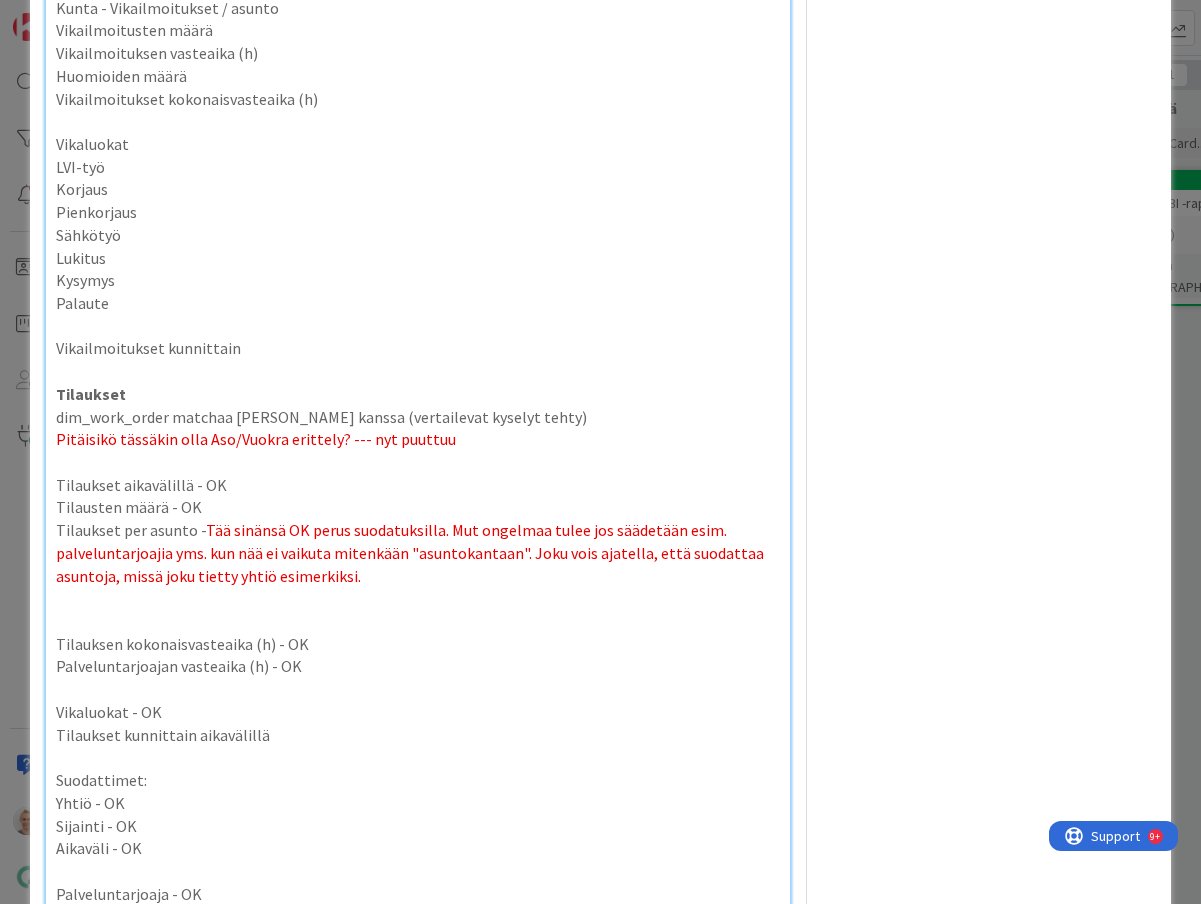 scroll, scrollTop: 5628, scrollLeft: 0, axis: vertical 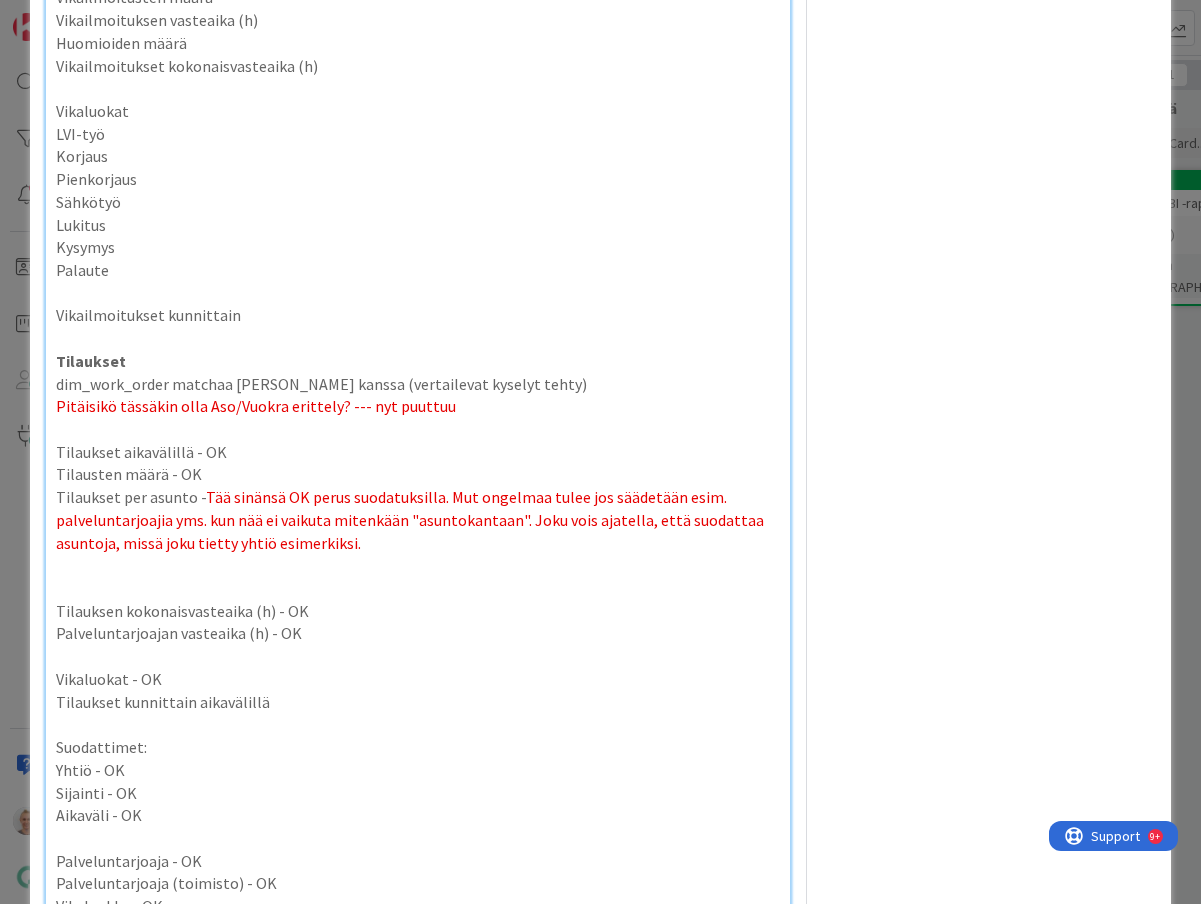 click on "Tää sinänsä OK perus suodatuksilla. Mut ongelmaa tulee jos säädetään esim. palveluntarjoajia yms. kun nää ei vaikuta mitenkään "asuntokantaan". Joku vois ajatella, että suodattaa asuntoja, missä joku tietty yhtiö esimerkiksi." at bounding box center (411, 519) 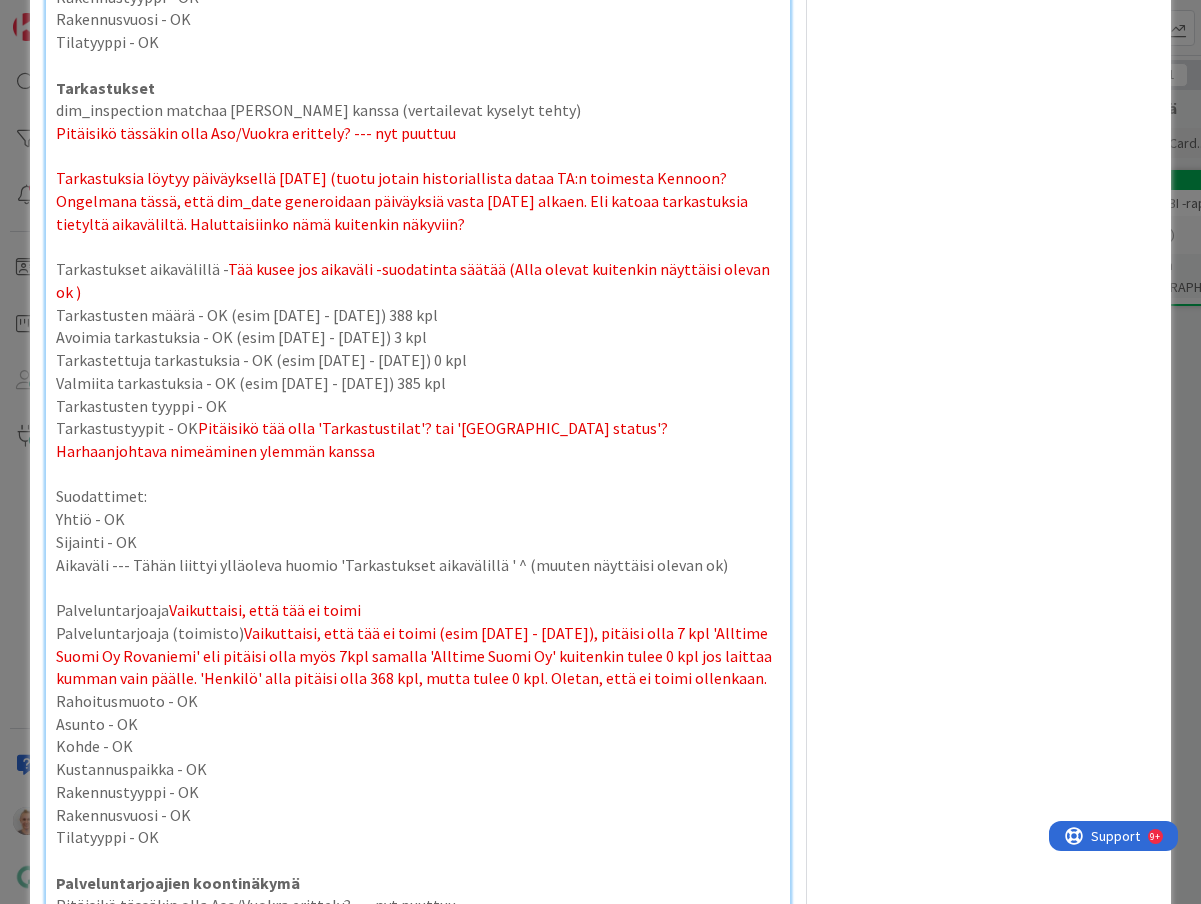 scroll, scrollTop: 7200, scrollLeft: 0, axis: vertical 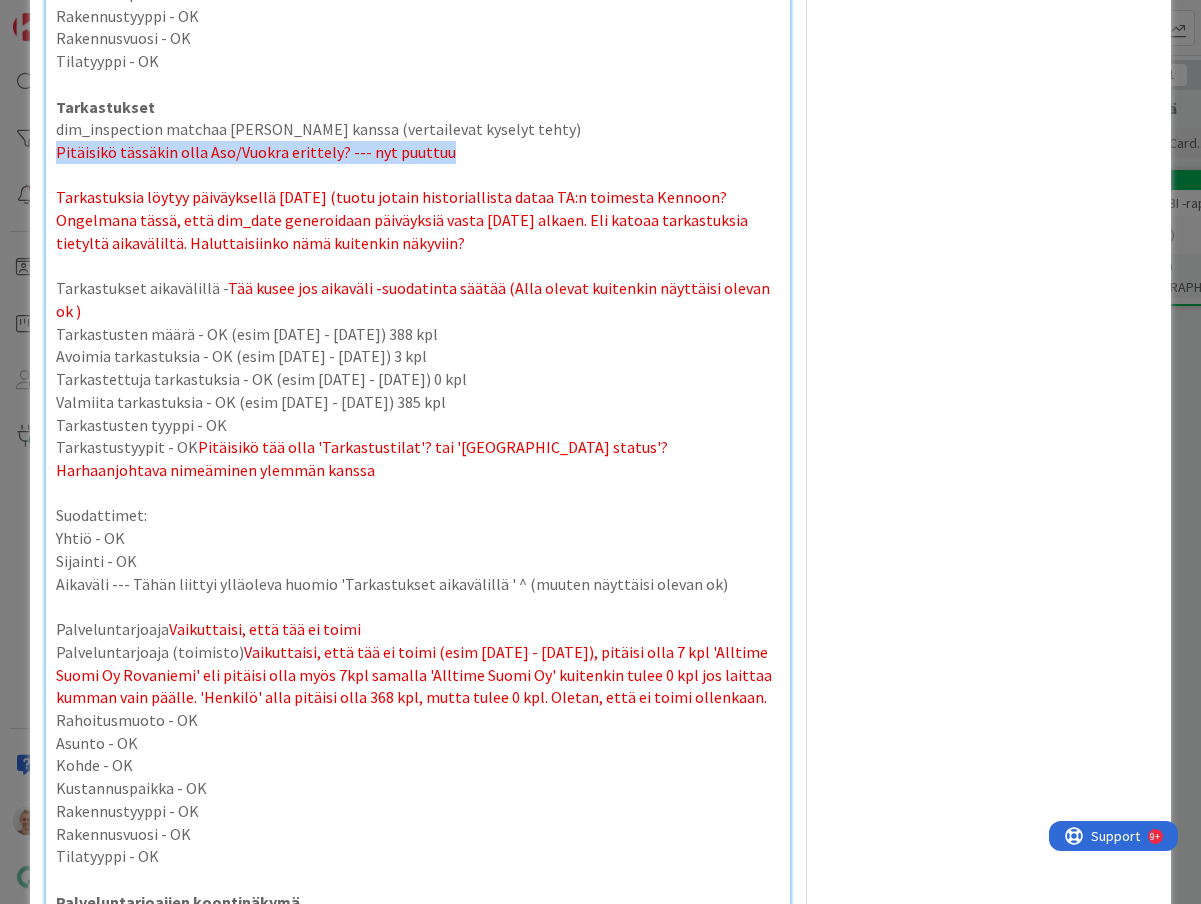 drag, startPoint x: 460, startPoint y: 157, endPoint x: 55, endPoint y: 153, distance: 405.01974 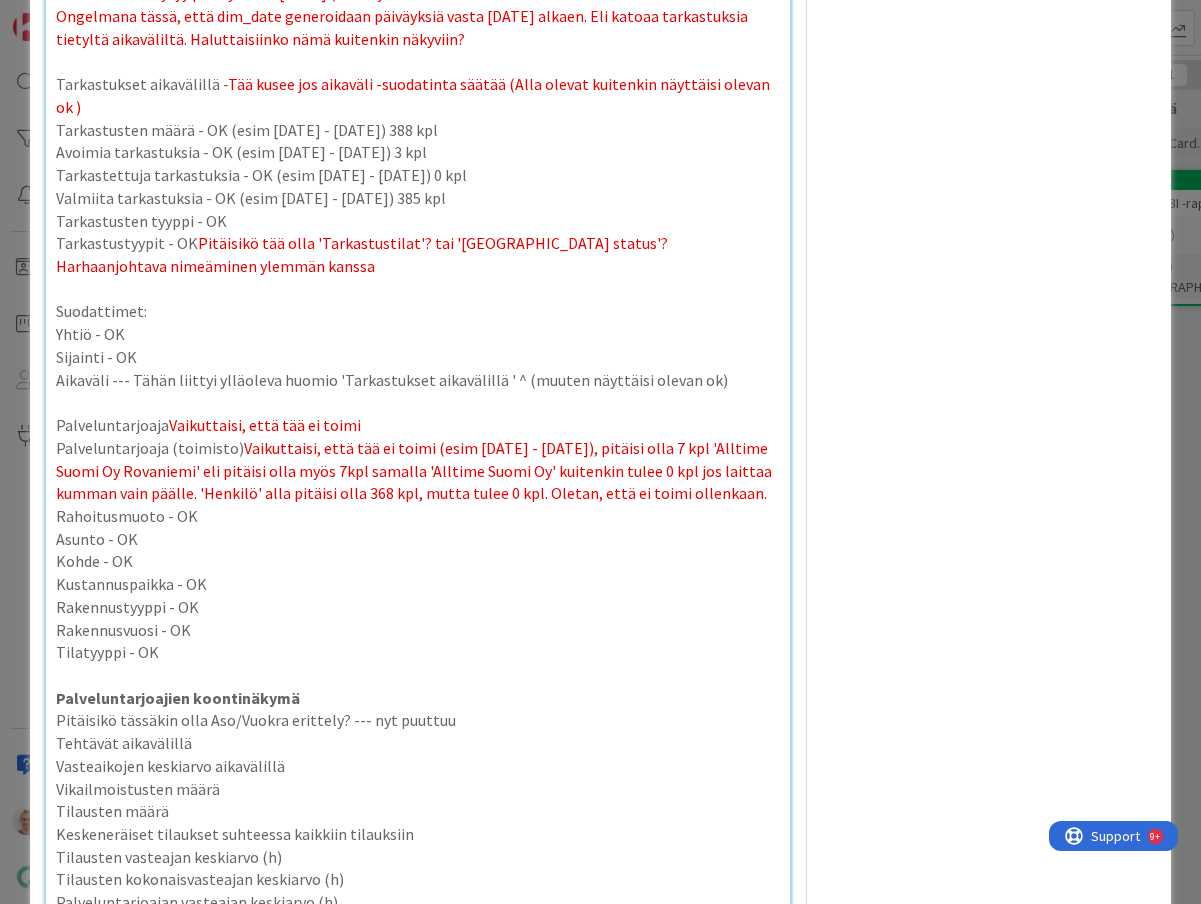 scroll, scrollTop: 7406, scrollLeft: 0, axis: vertical 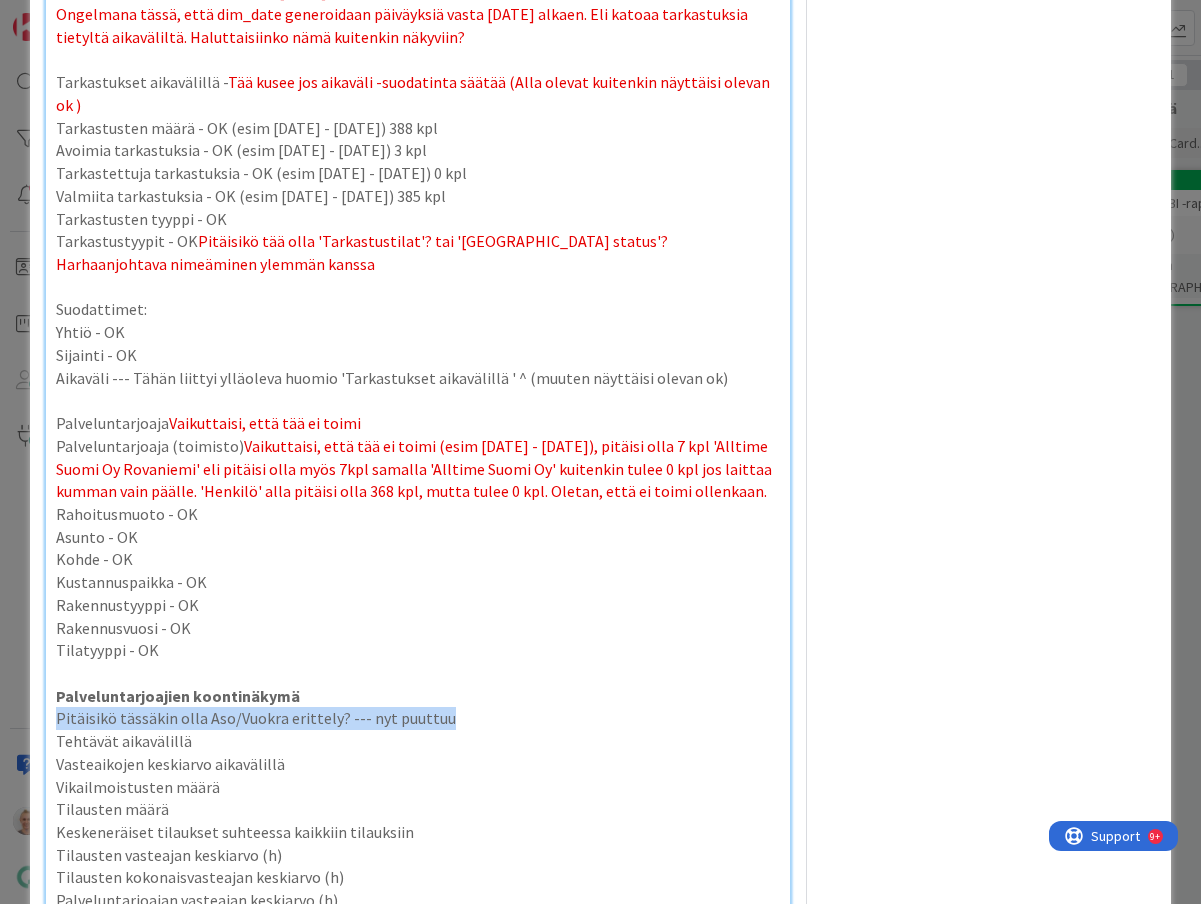 drag, startPoint x: 455, startPoint y: 697, endPoint x: -2, endPoint y: 697, distance: 457 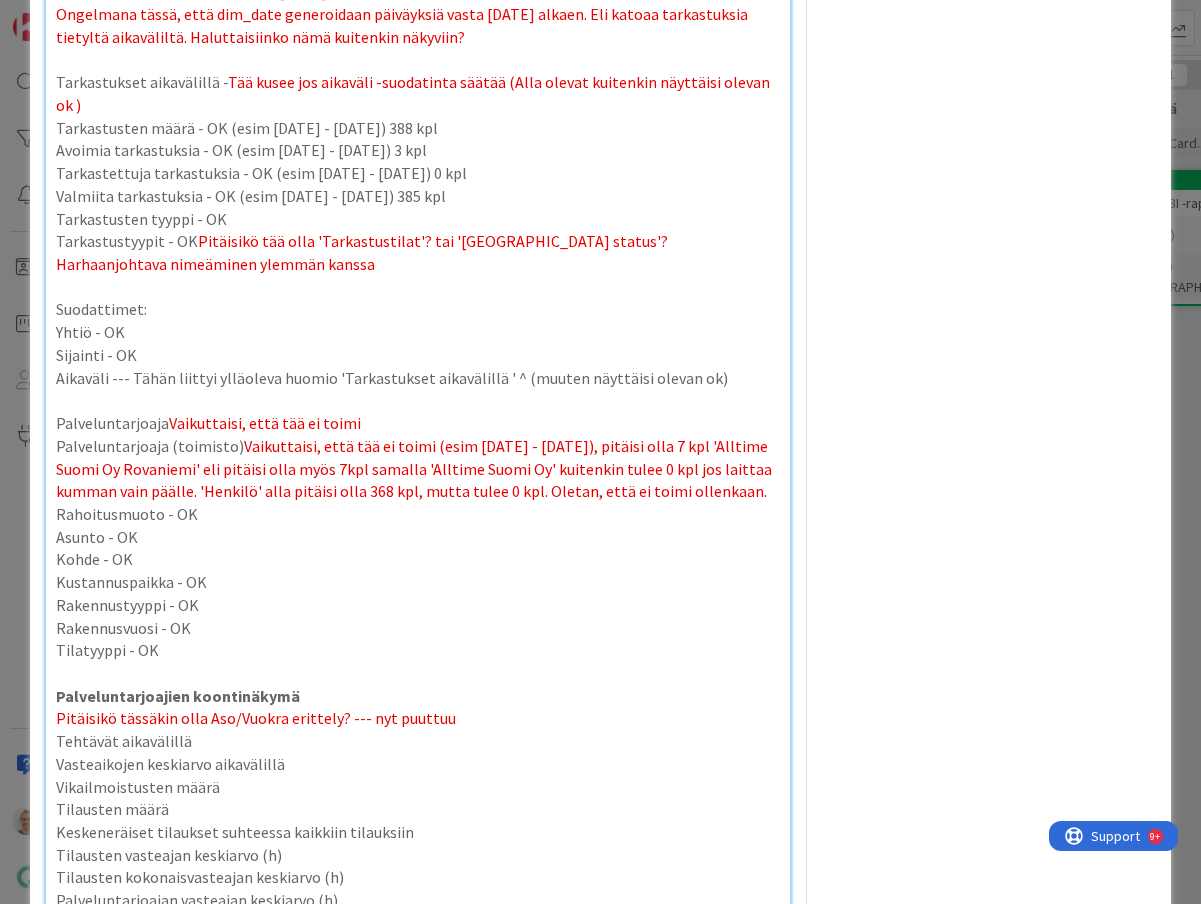 scroll, scrollTop: 7342, scrollLeft: 0, axis: vertical 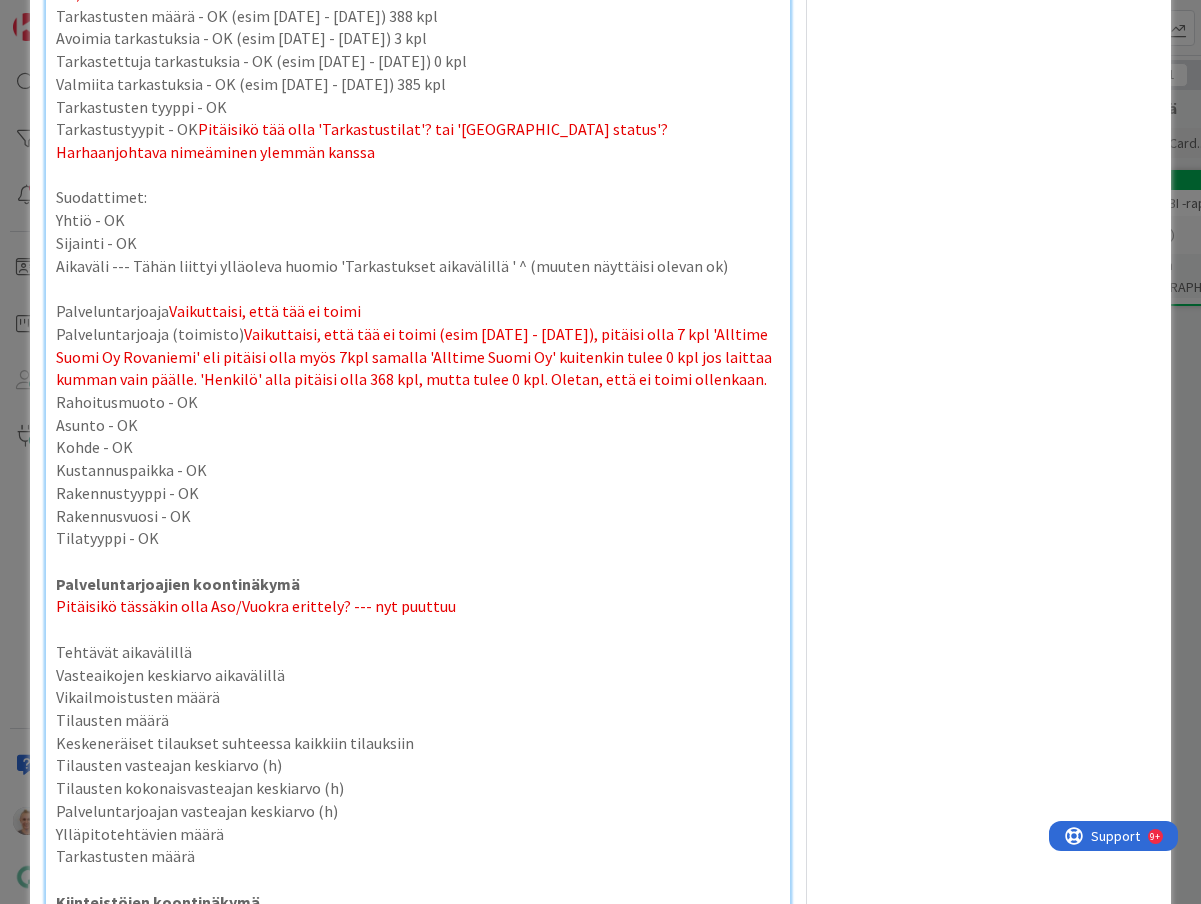 type on "x" 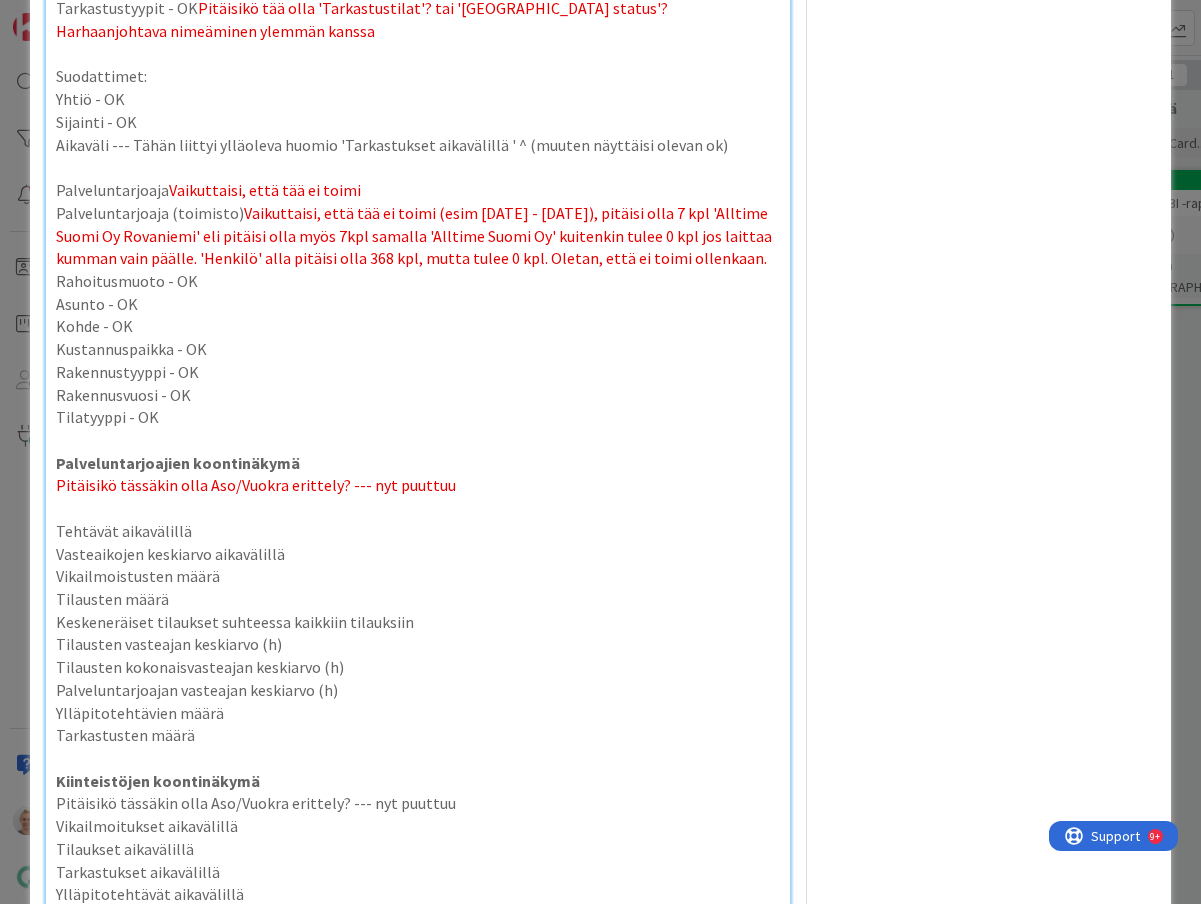 scroll, scrollTop: 7643, scrollLeft: 0, axis: vertical 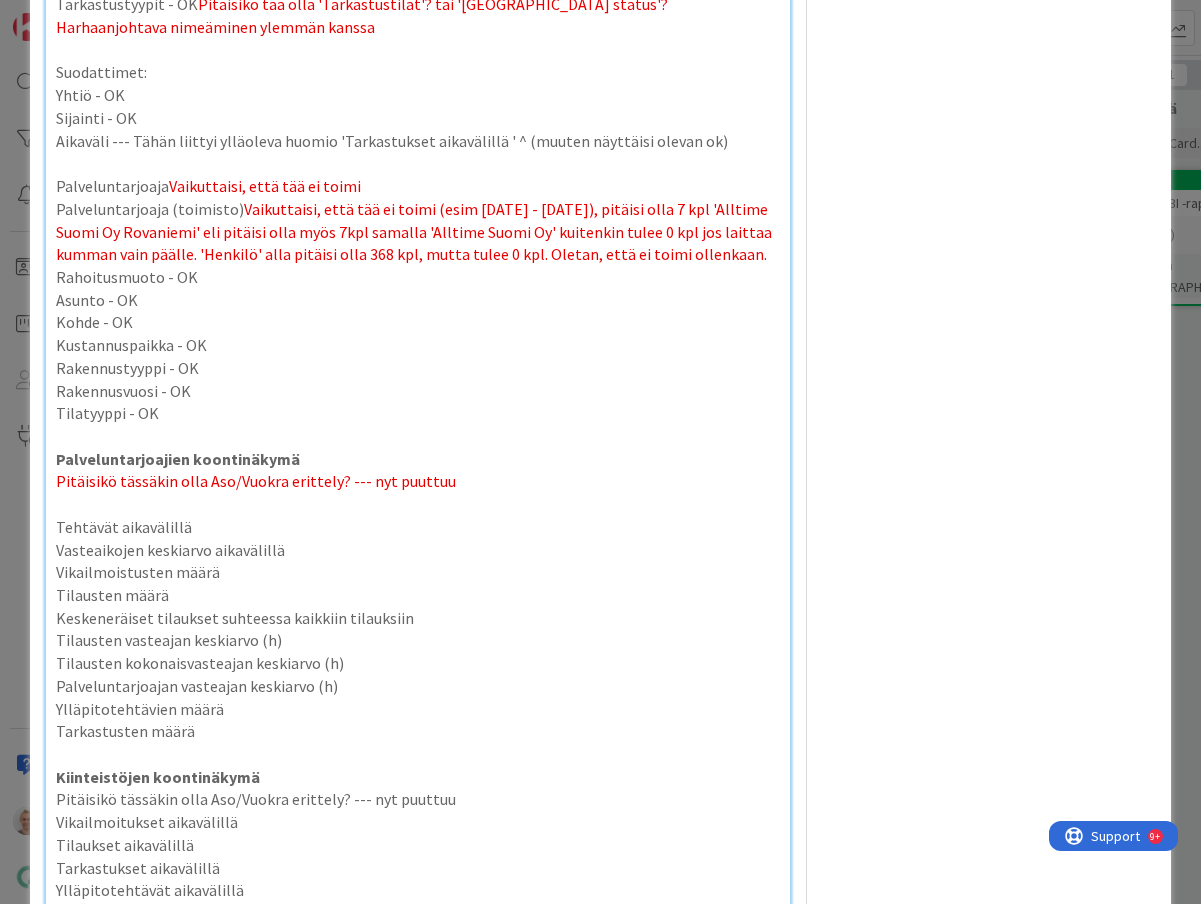 type 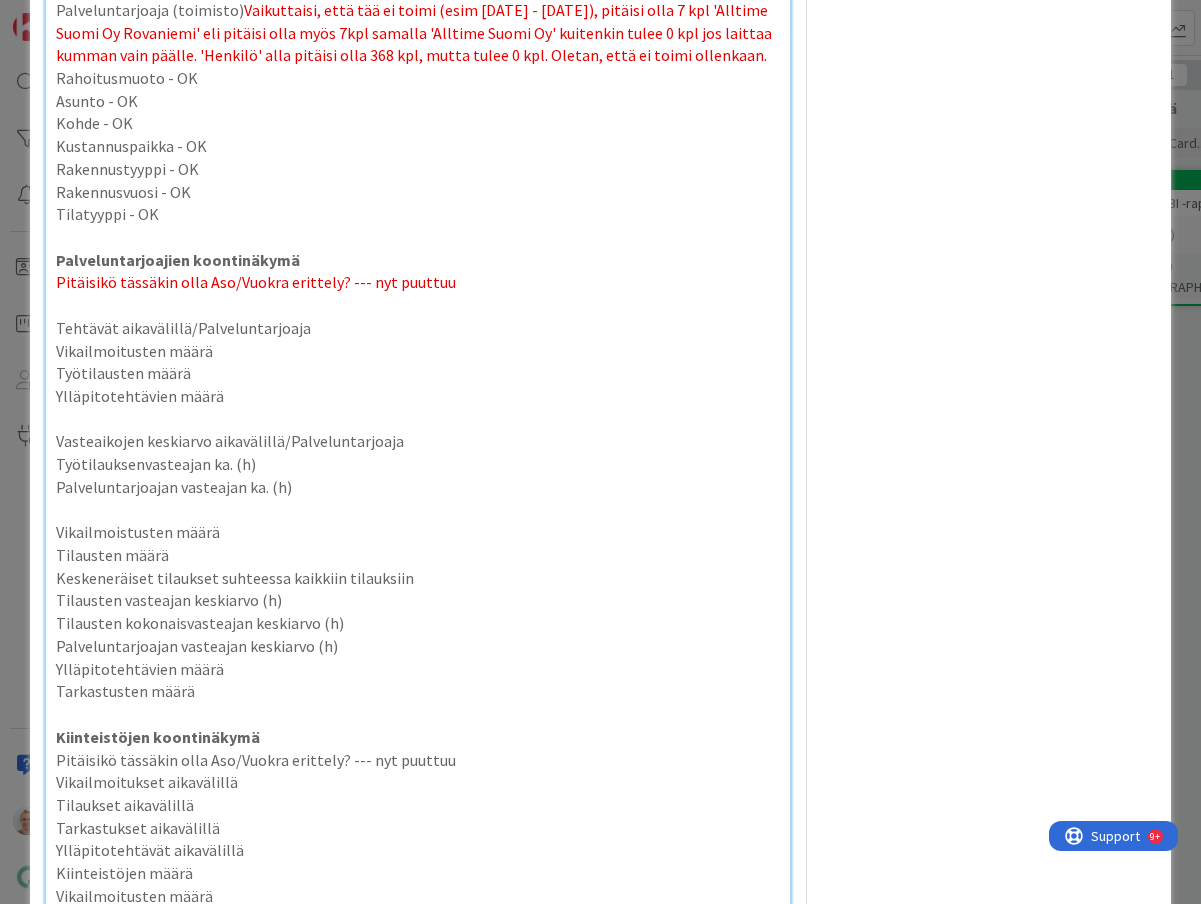 scroll, scrollTop: 7843, scrollLeft: 0, axis: vertical 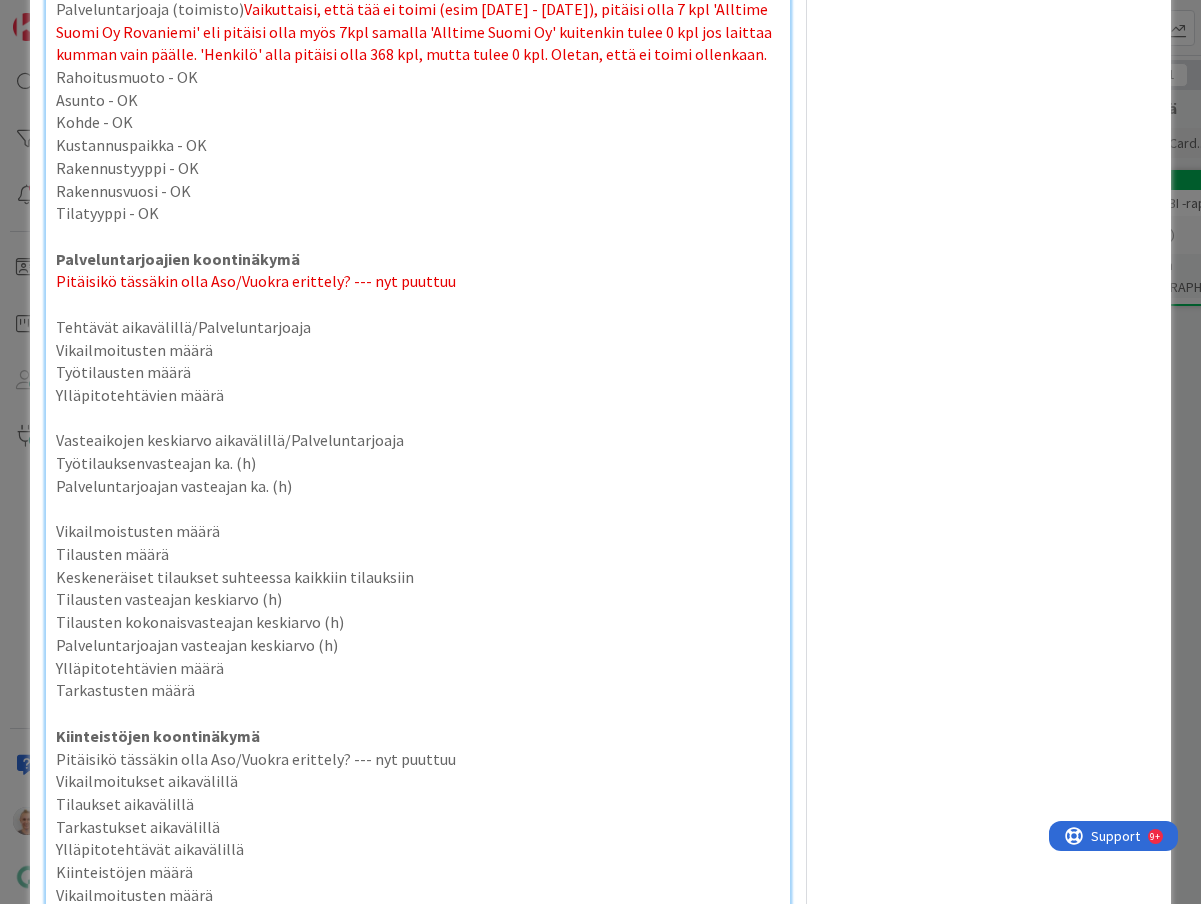 click on "Pitäisikö tässäkin olla Aso/Vuokra erittely? --- nyt puuttuu" at bounding box center [418, 281] 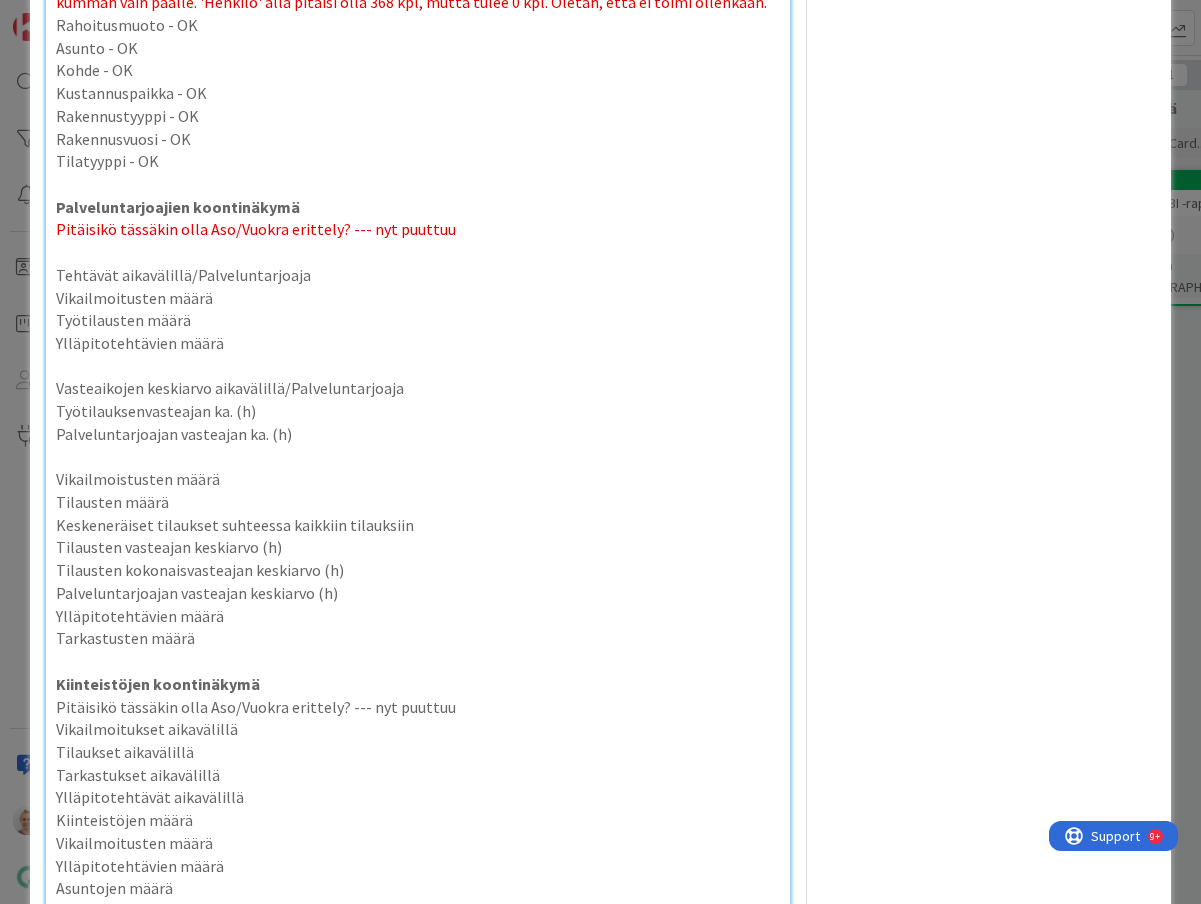 scroll, scrollTop: 7893, scrollLeft: 0, axis: vertical 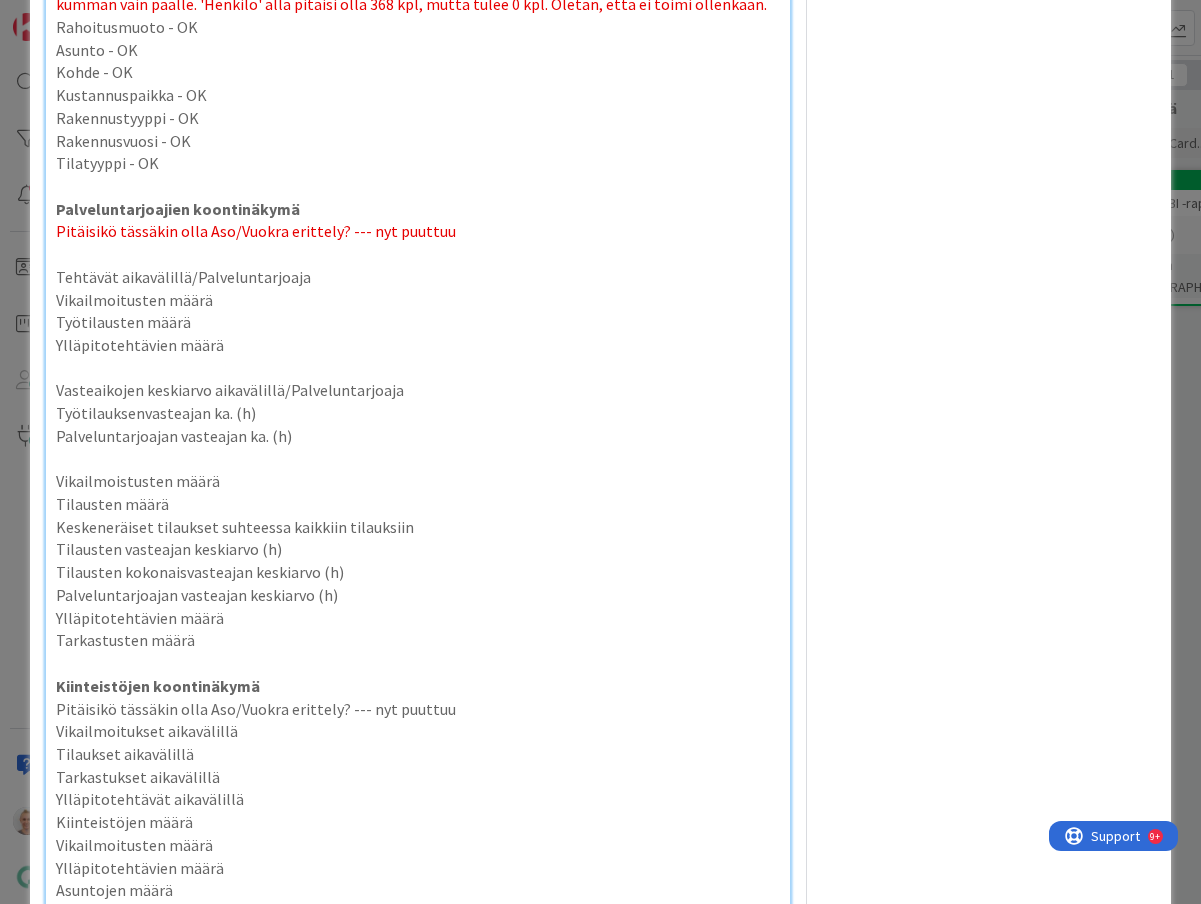 click on "Vikailmoistusten määrä" at bounding box center (418, 481) 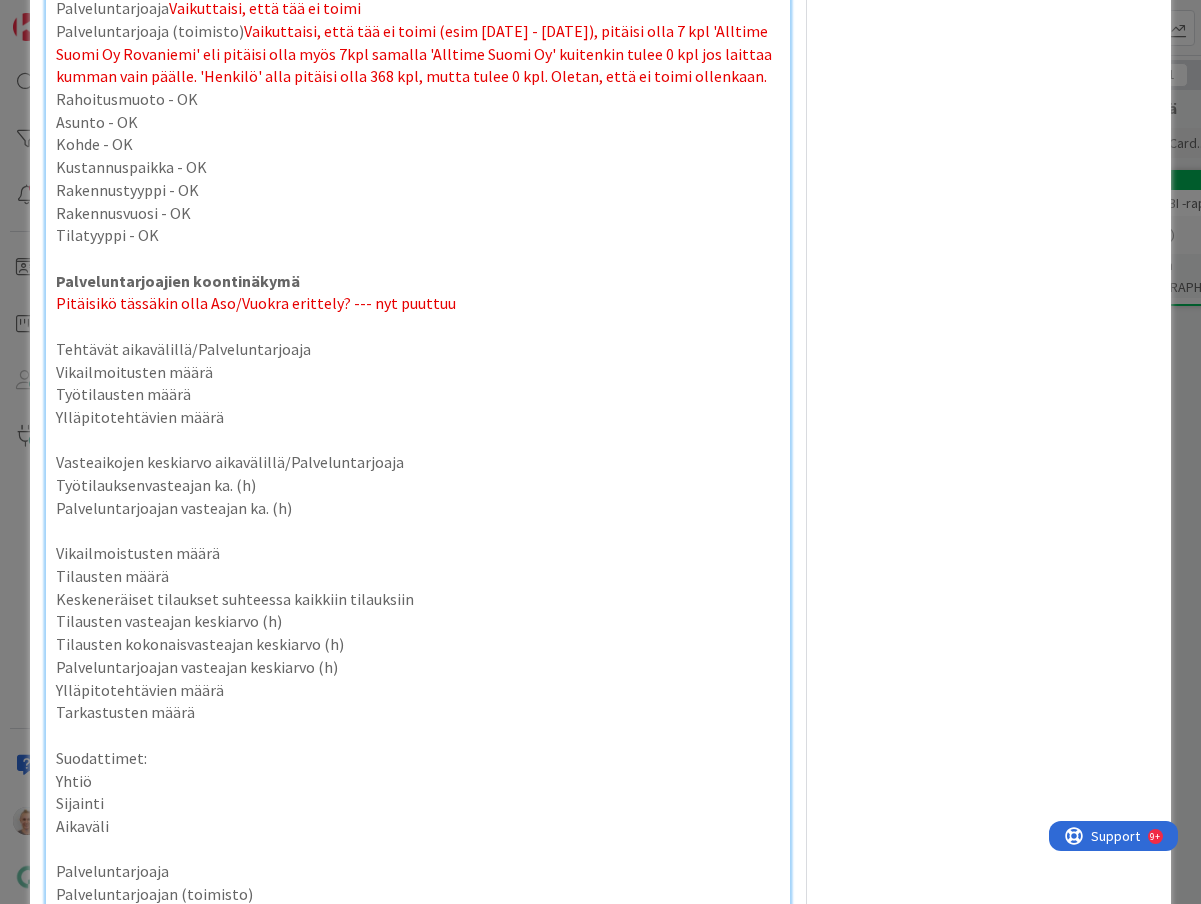 scroll, scrollTop: 7844, scrollLeft: 0, axis: vertical 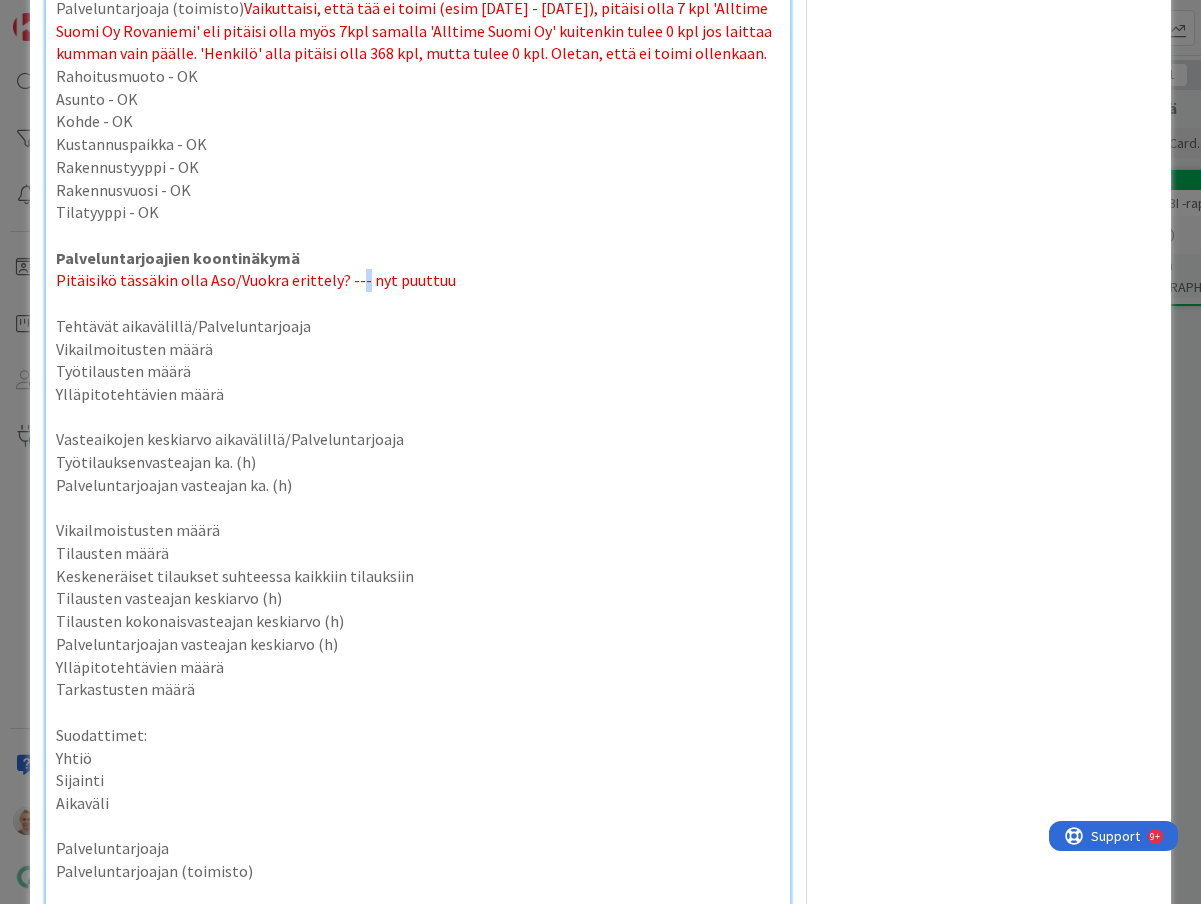 click on "Pitäisikö tässäkin olla Aso/Vuokra erittely? --- nyt puuttuu" at bounding box center [256, 280] 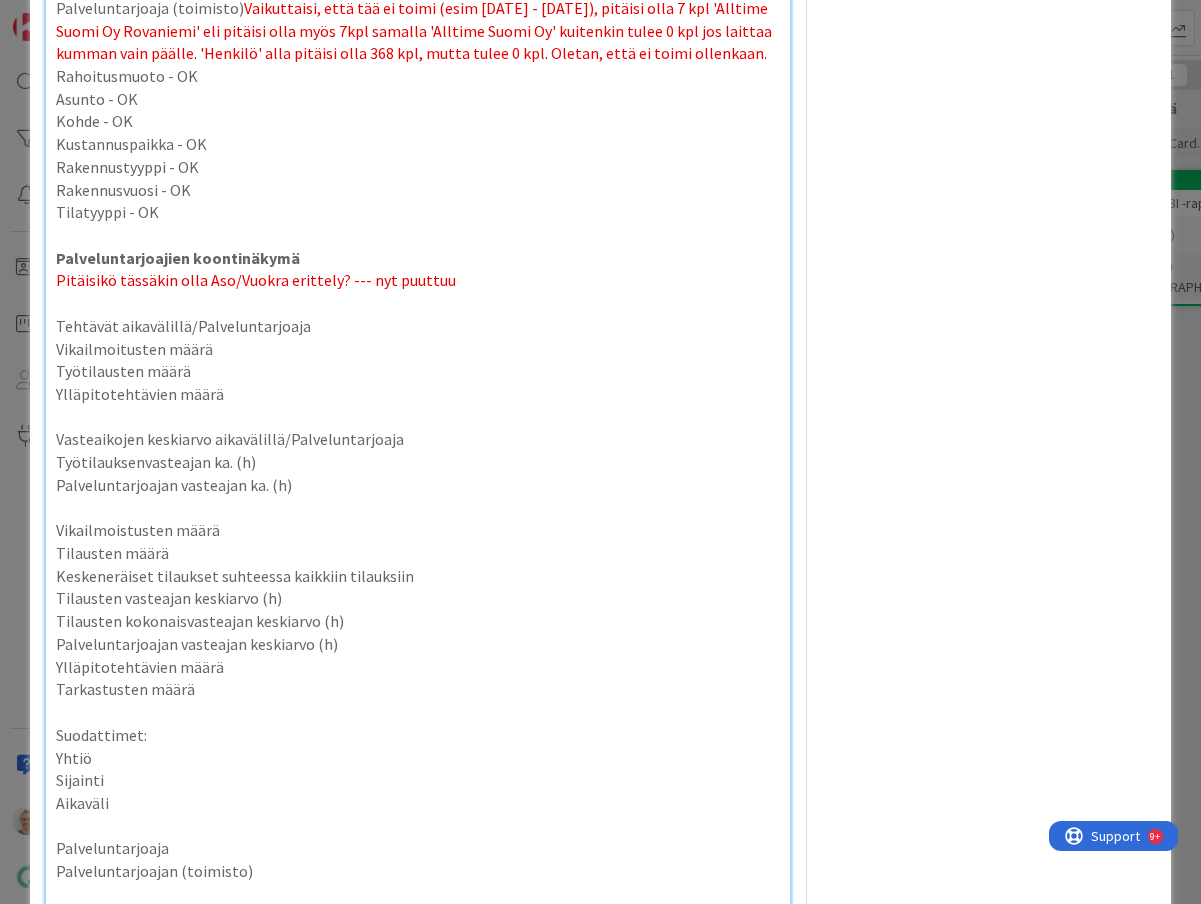 click at bounding box center (418, 894) 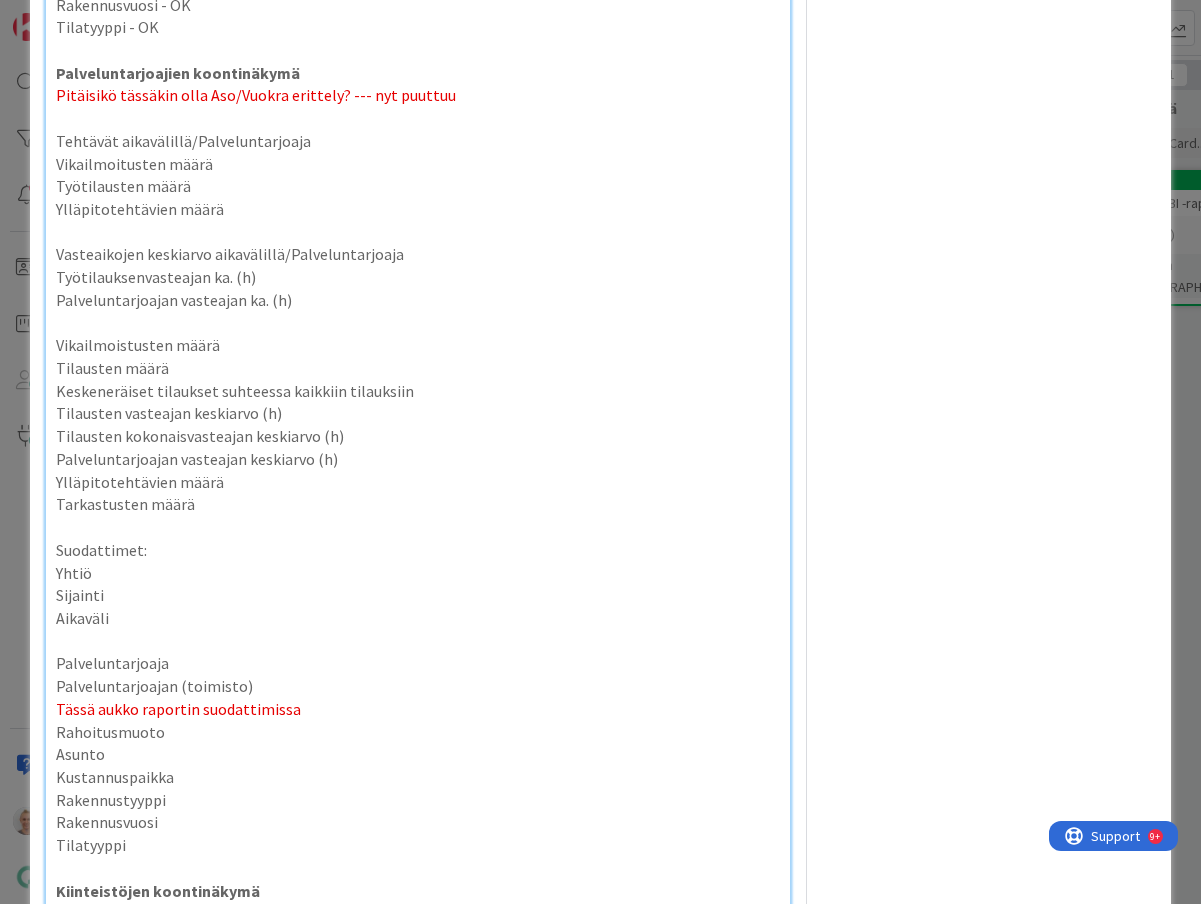 scroll, scrollTop: 8025, scrollLeft: 0, axis: vertical 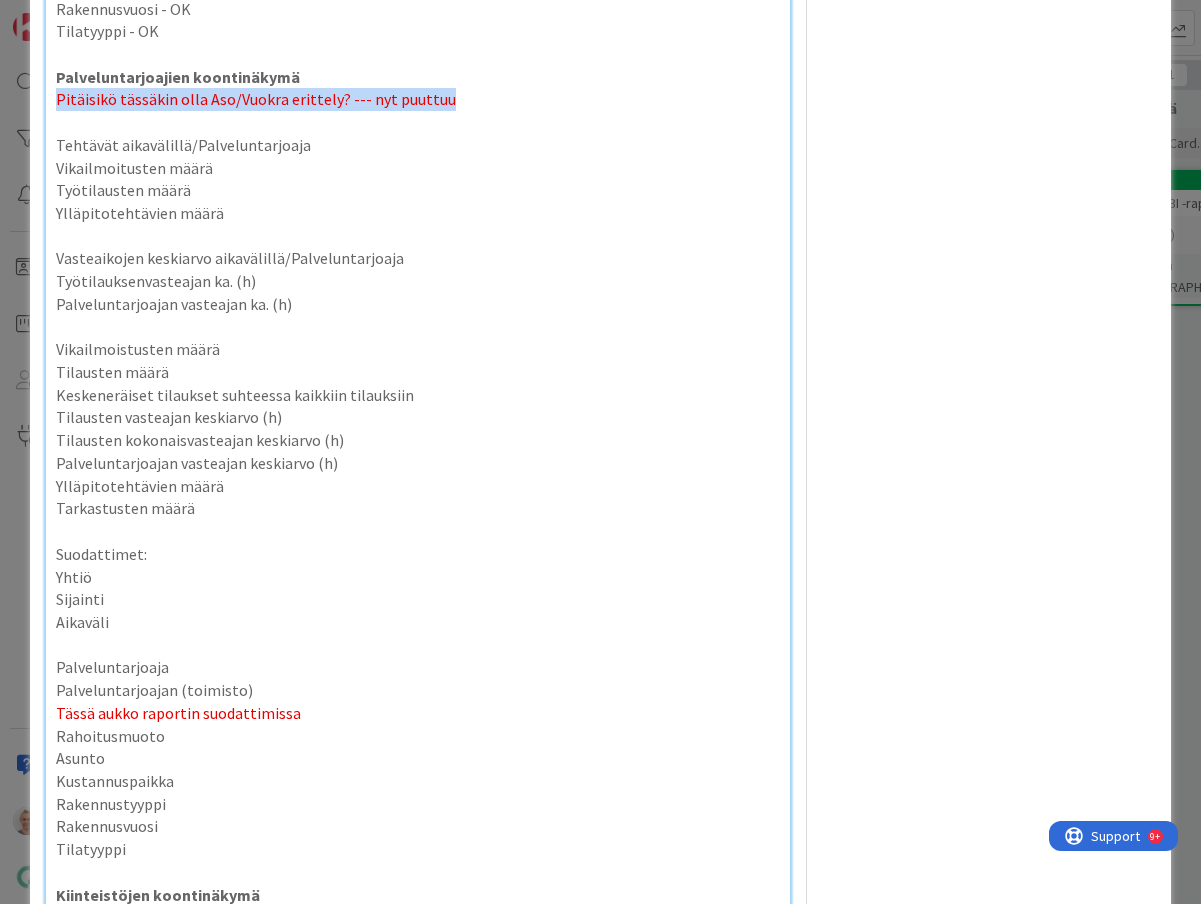 drag, startPoint x: 453, startPoint y: 80, endPoint x: 44, endPoint y: 74, distance: 409.044 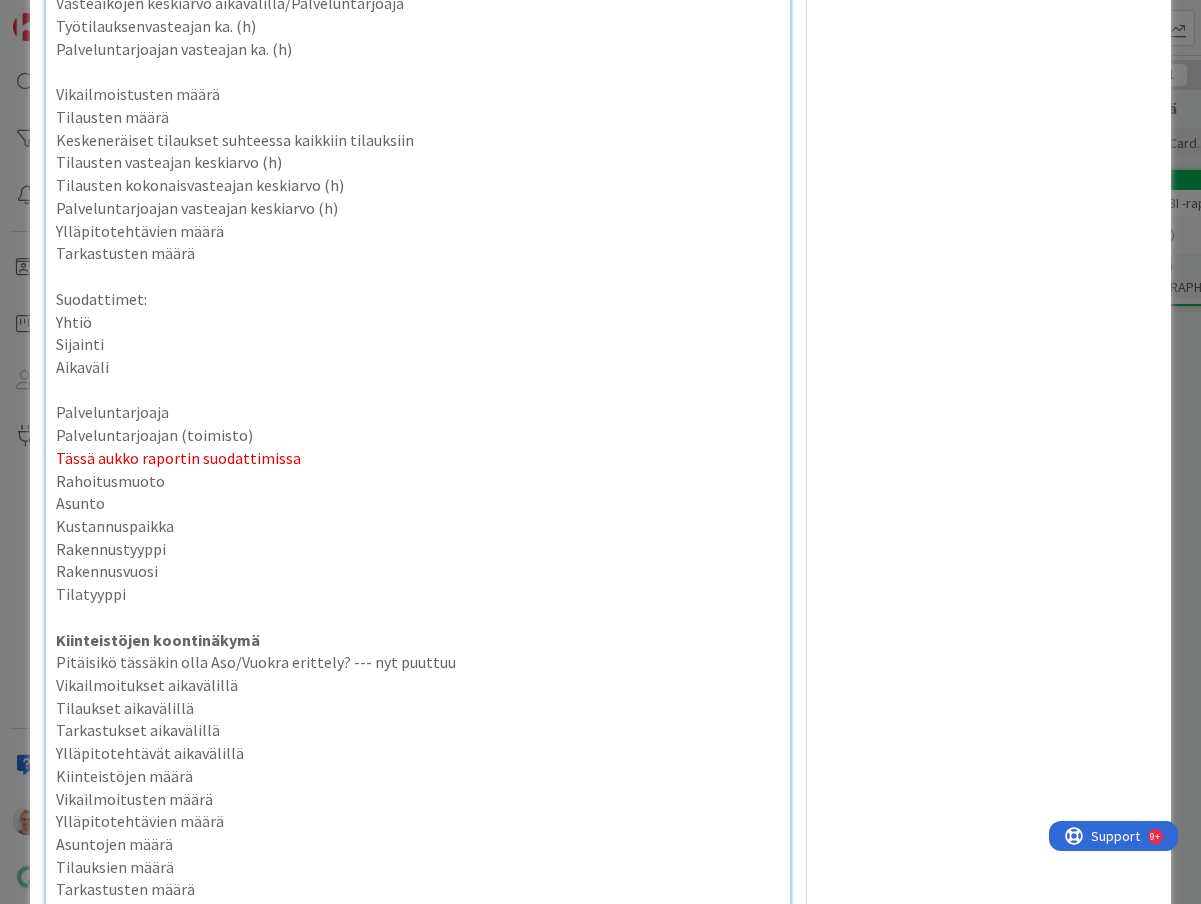scroll, scrollTop: 8289, scrollLeft: 0, axis: vertical 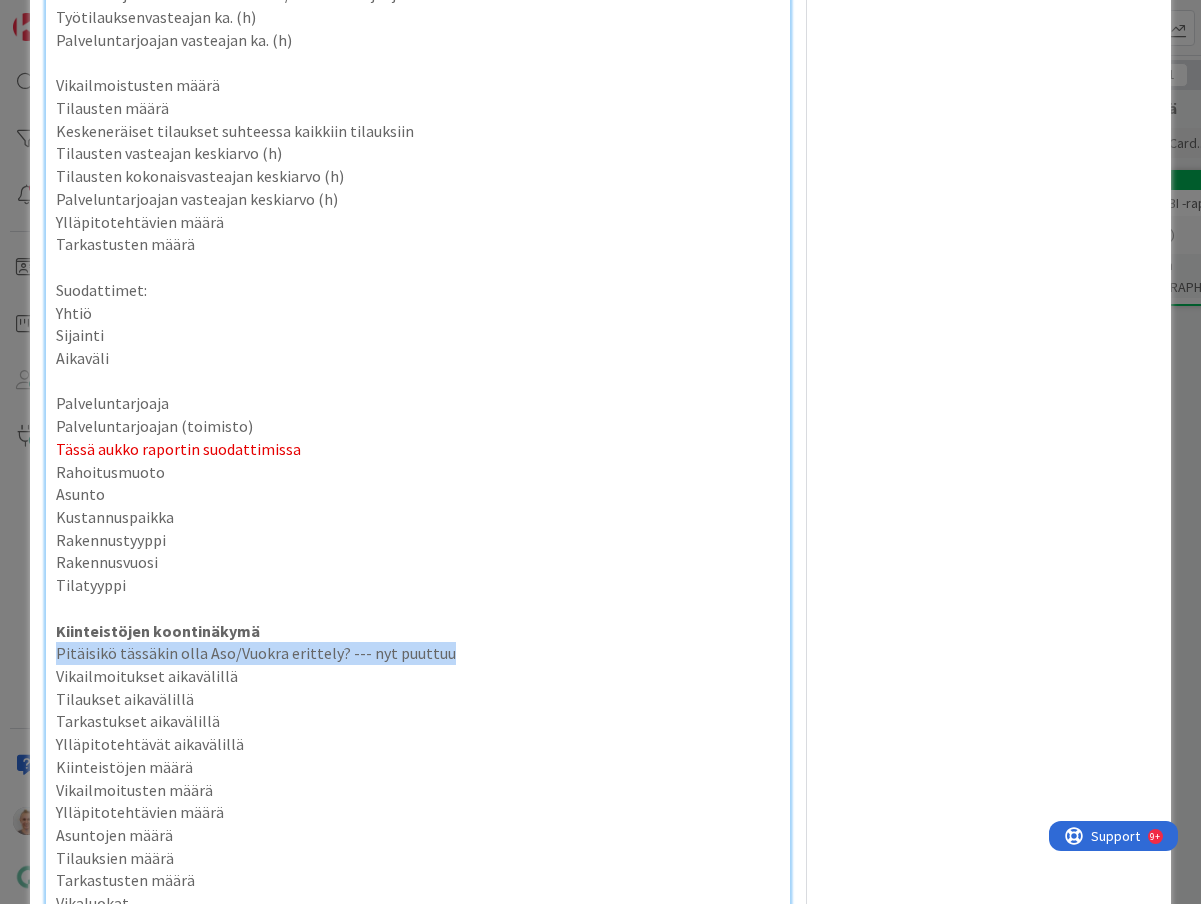 drag, startPoint x: 454, startPoint y: 640, endPoint x: 46, endPoint y: 625, distance: 408.27563 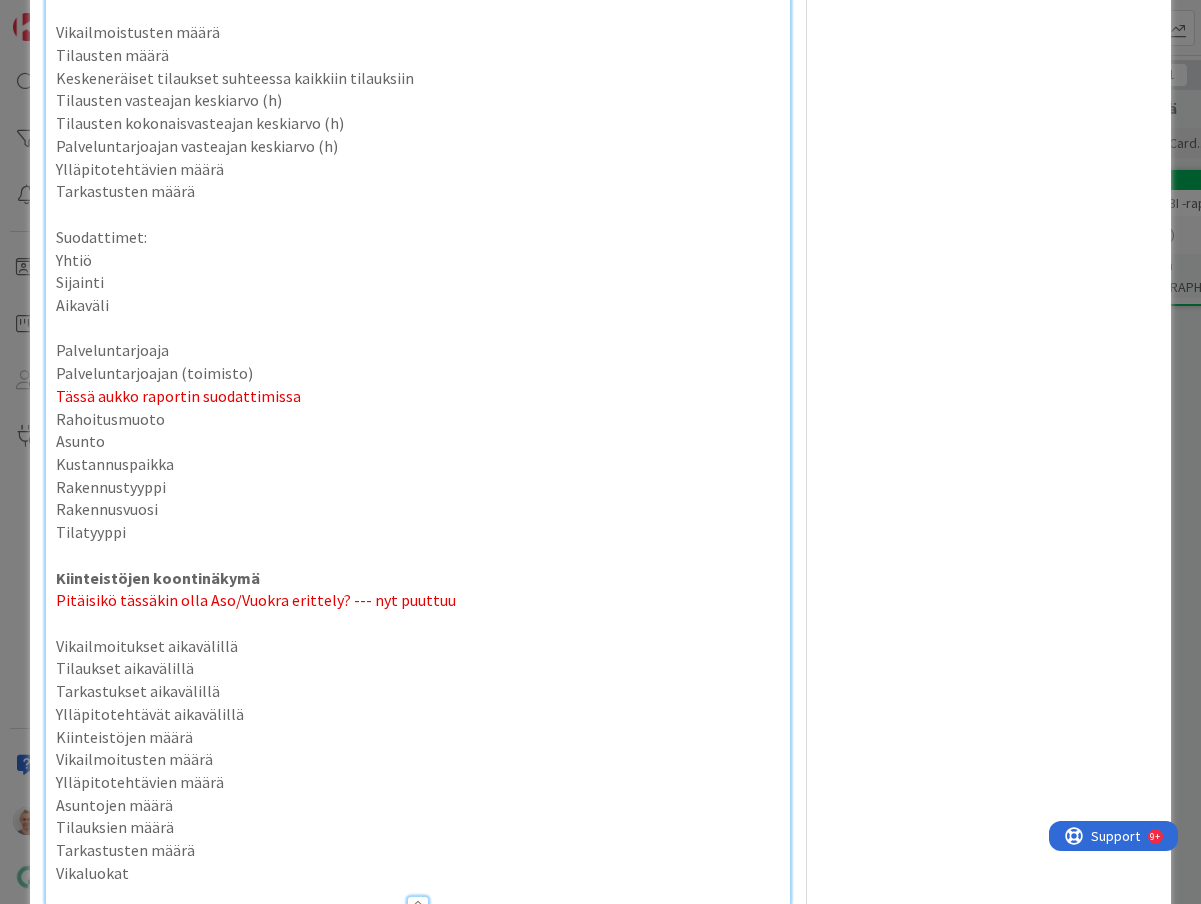 scroll, scrollTop: 8344, scrollLeft: 0, axis: vertical 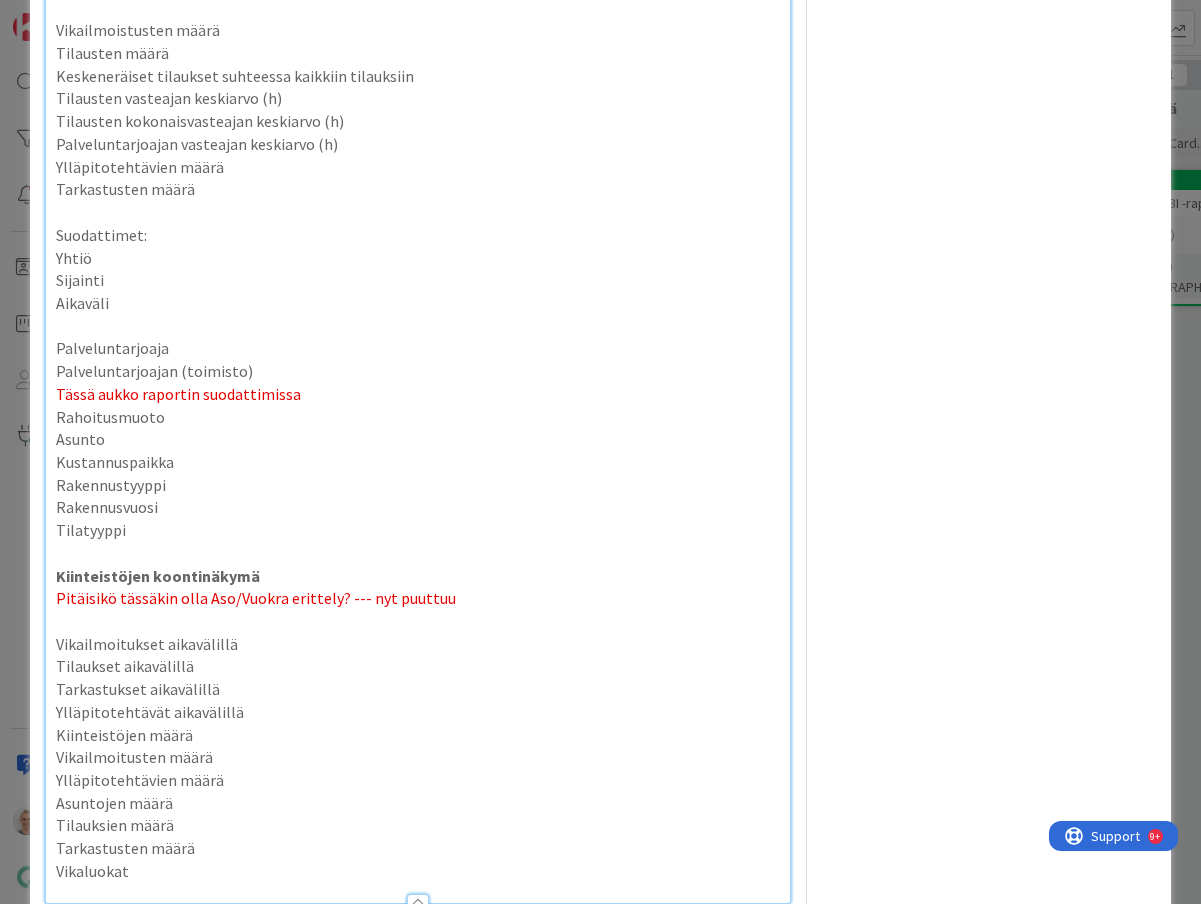 click at bounding box center (418, 621) 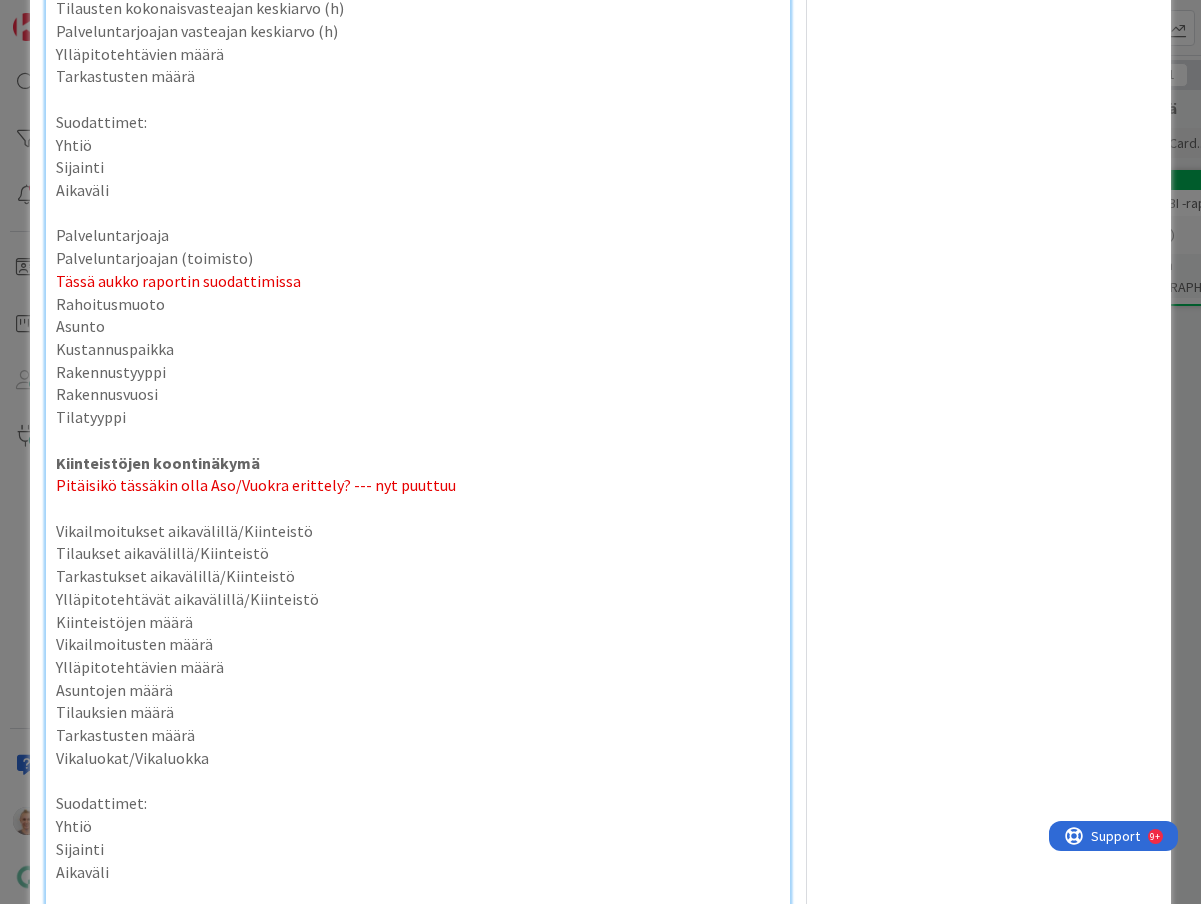scroll, scrollTop: 8480, scrollLeft: 0, axis: vertical 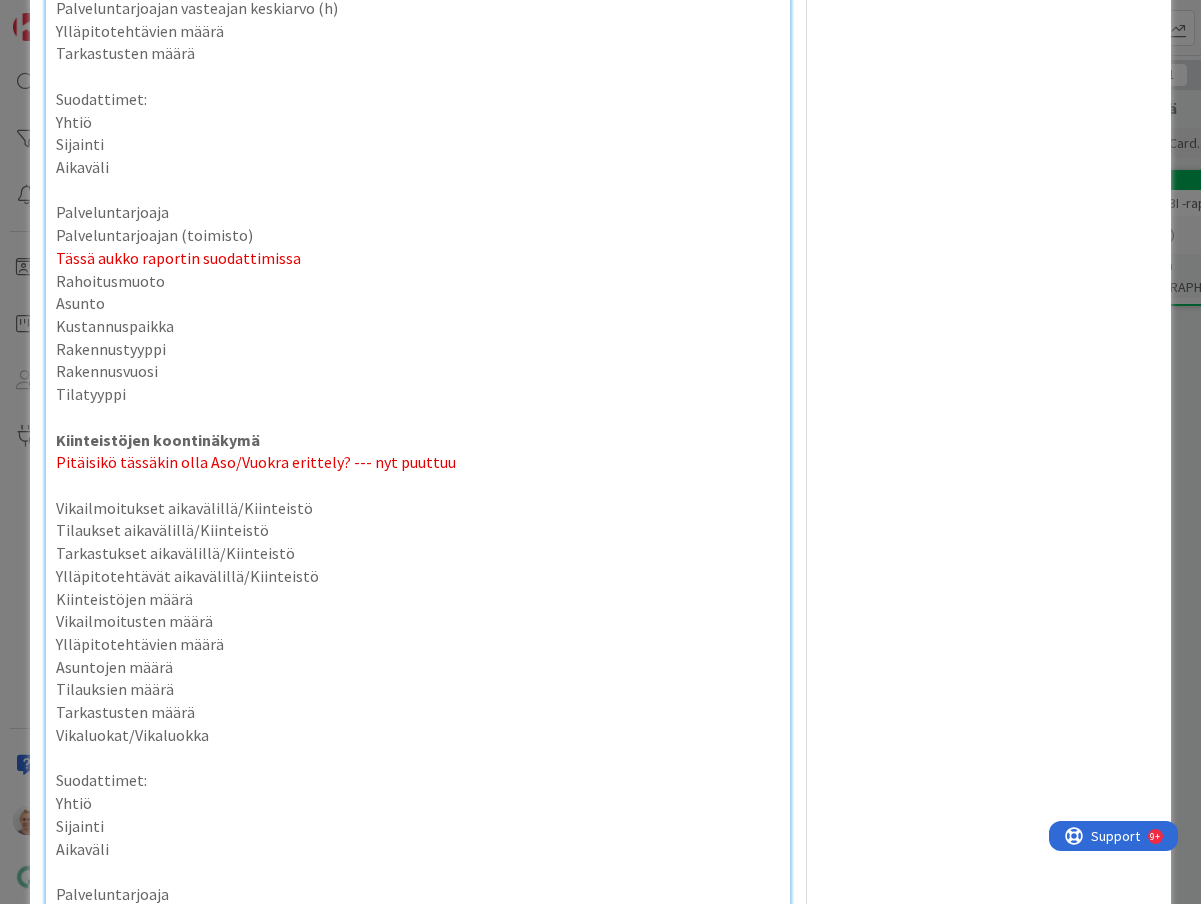 click on "Palveluntarjoajan (toimisto)" at bounding box center (418, 235) 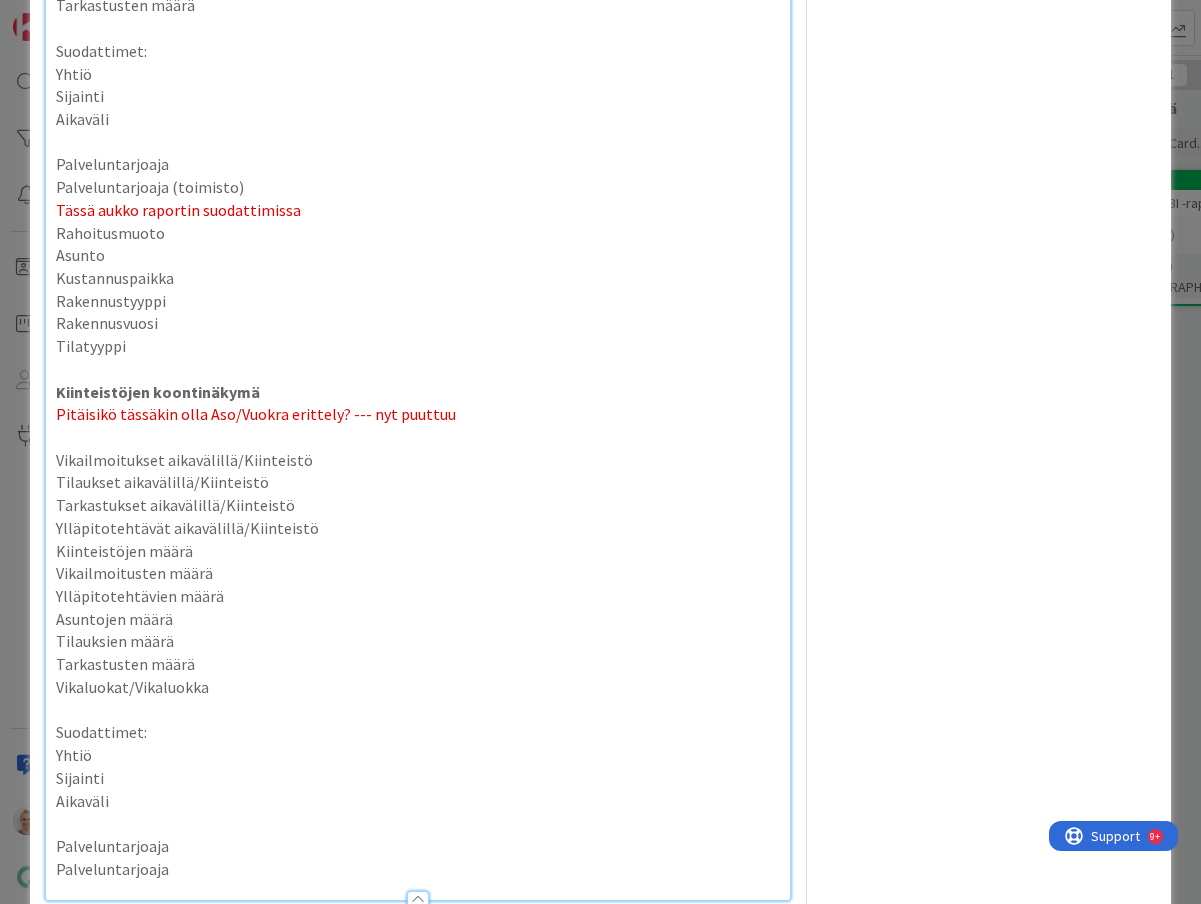 scroll, scrollTop: 8550, scrollLeft: 0, axis: vertical 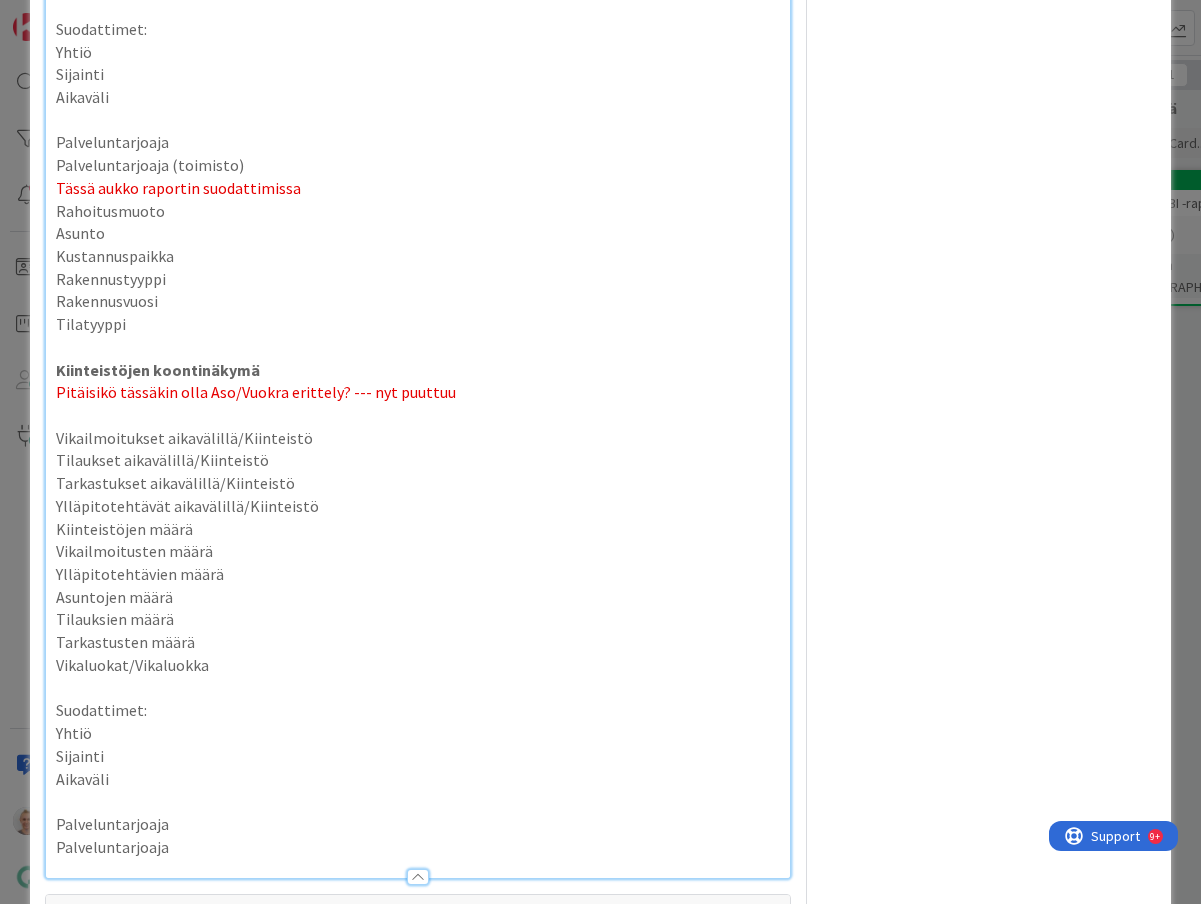click on "Palveluntarjoaja" at bounding box center [418, 847] 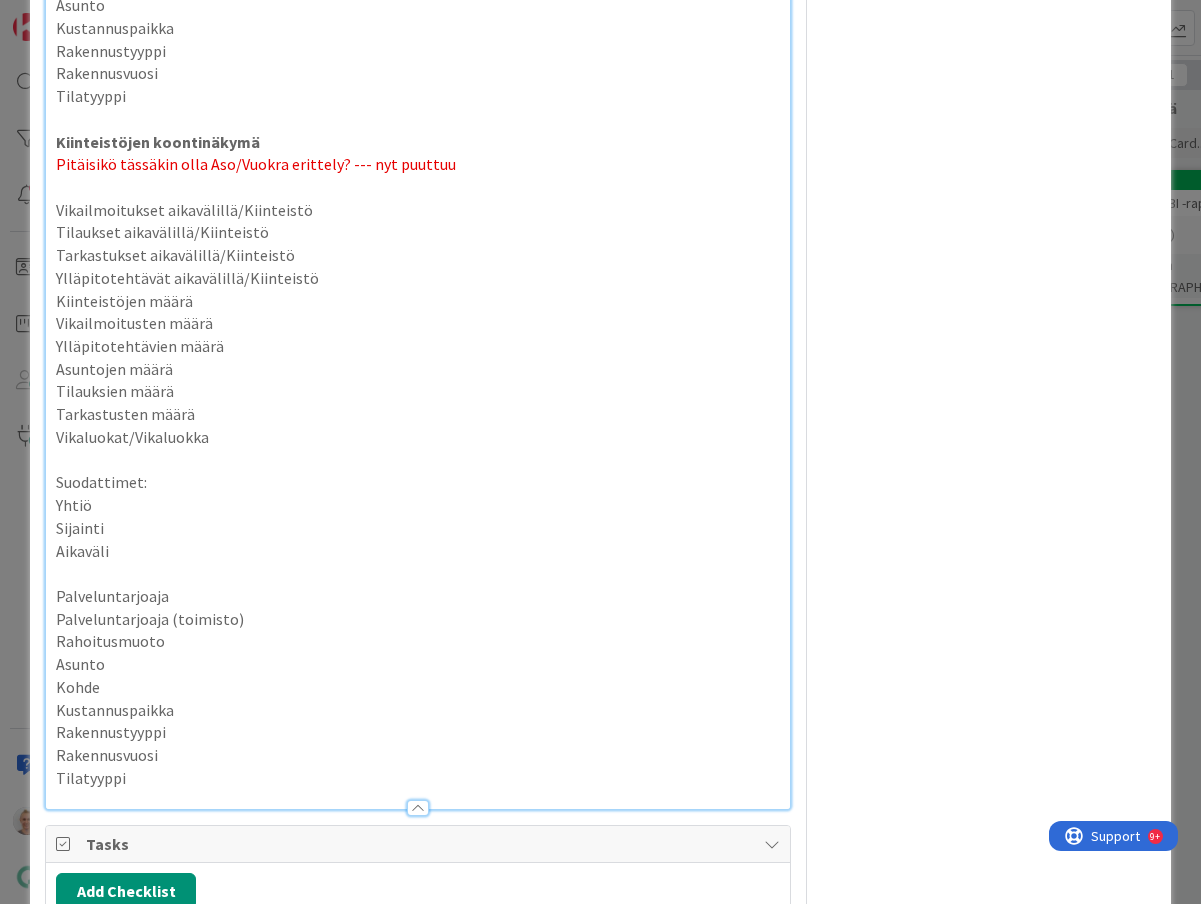 scroll, scrollTop: 8792, scrollLeft: 0, axis: vertical 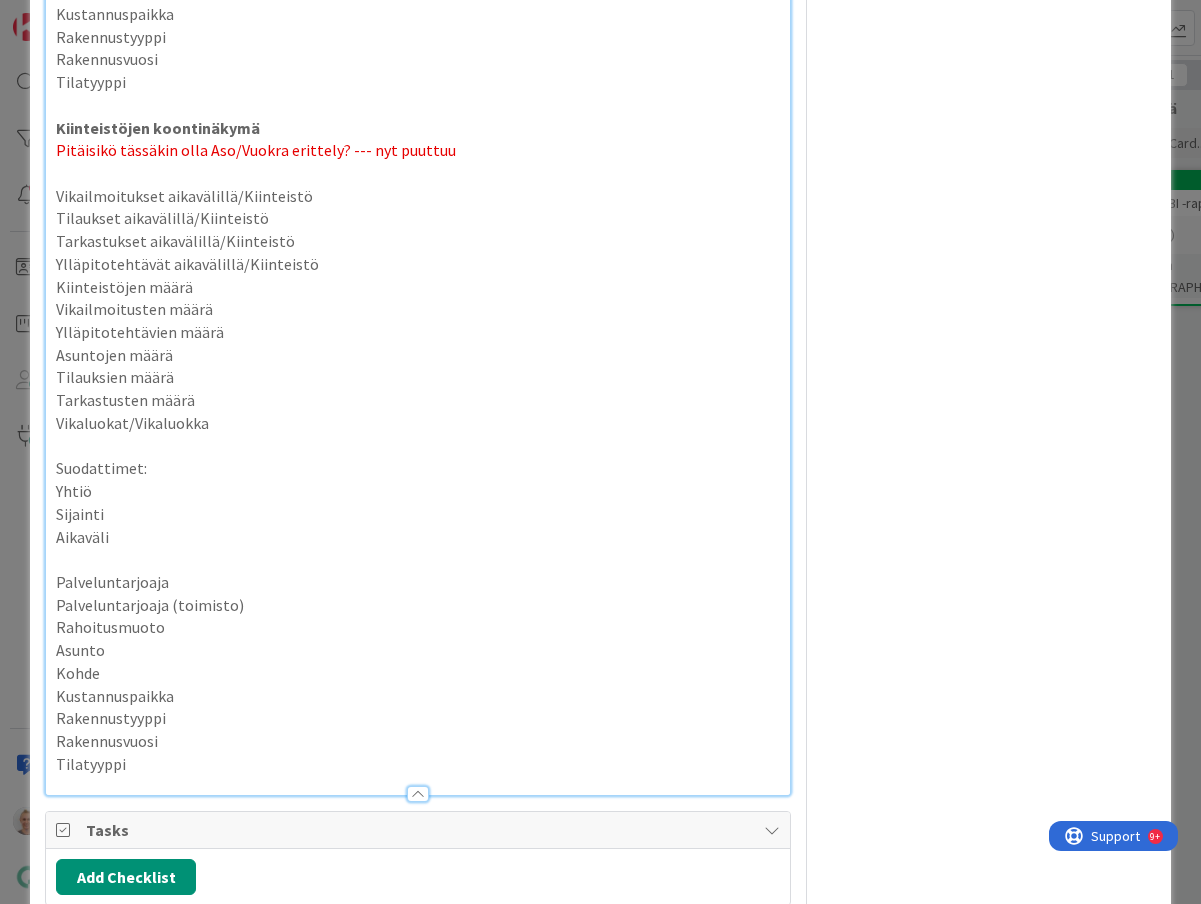 click on "Vikailmoitukset aikavälillä/Kiinteistö" at bounding box center [418, 196] 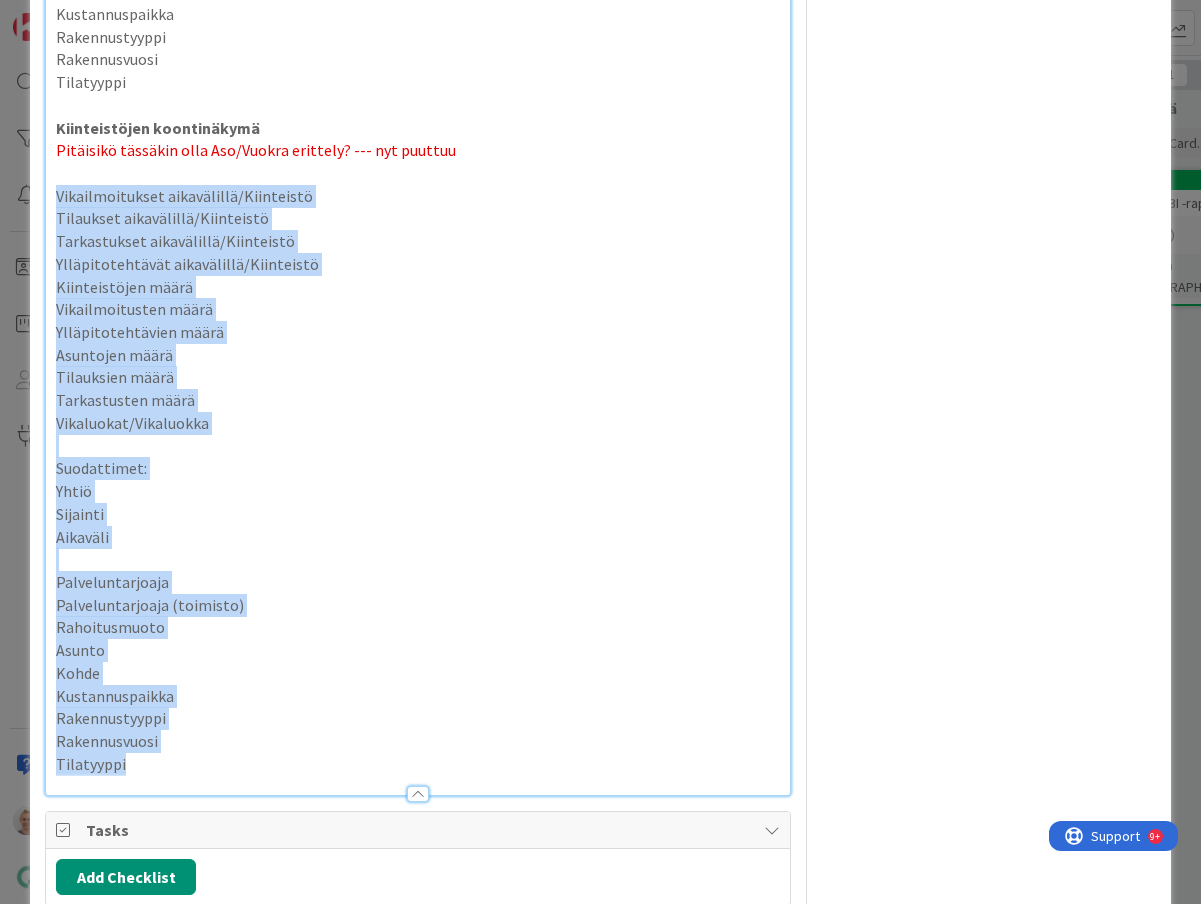 drag, startPoint x: 157, startPoint y: 748, endPoint x: 51, endPoint y: 175, distance: 582.72205 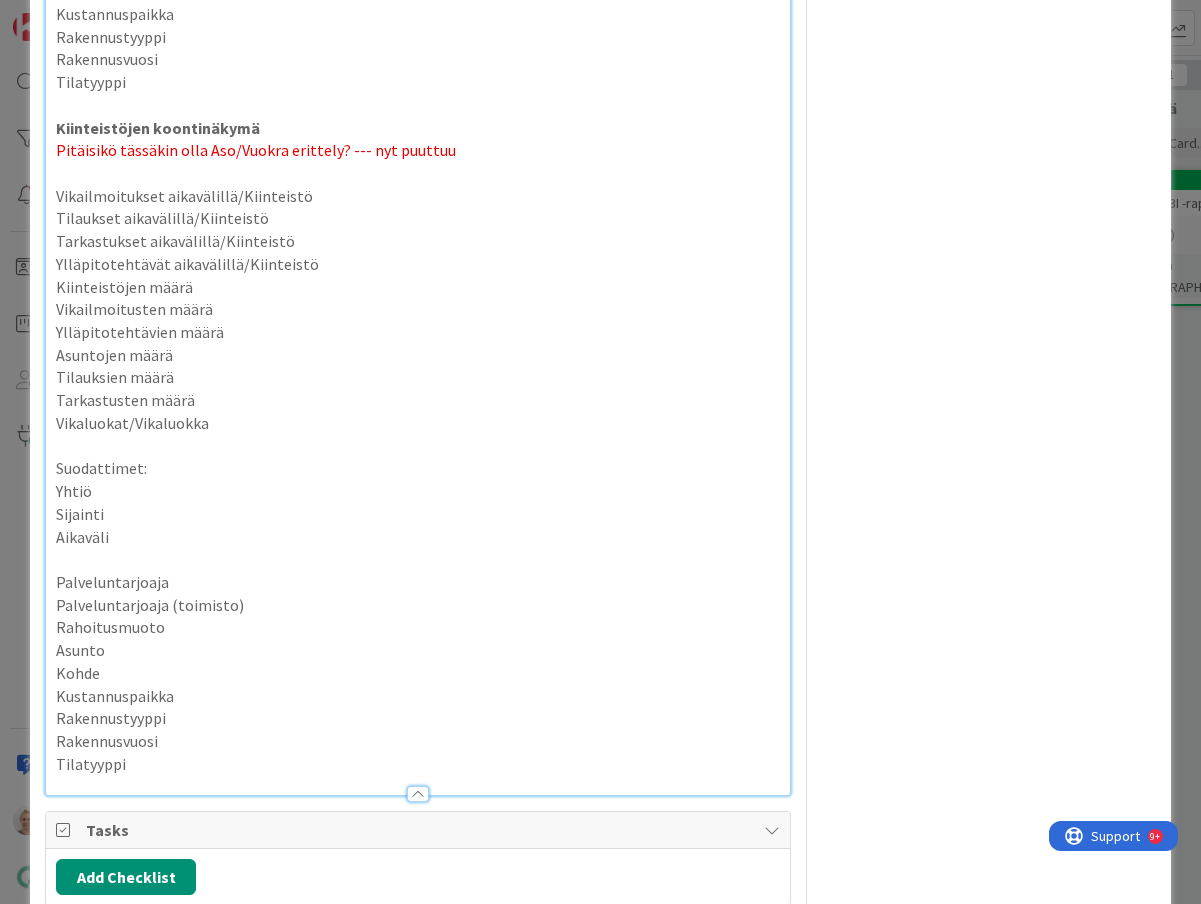 click on "Tilauksien määrä" at bounding box center (418, 377) 